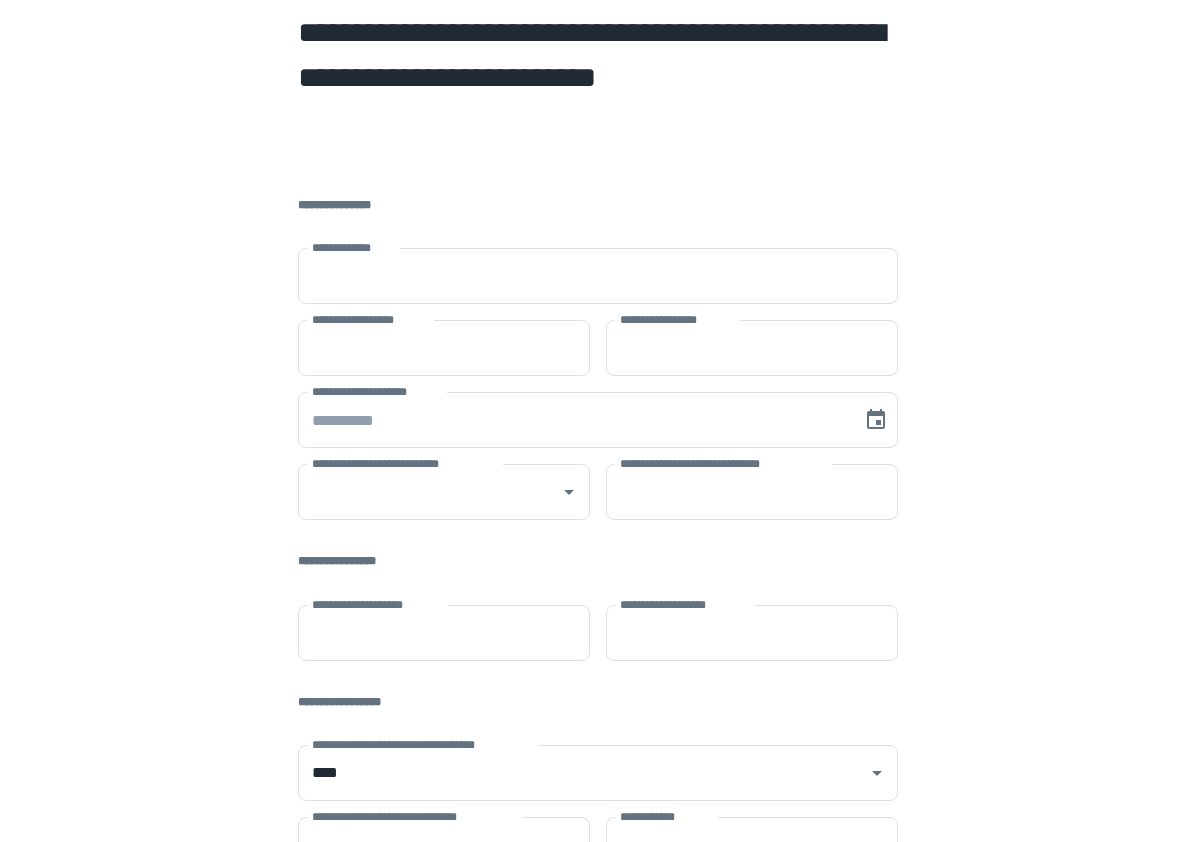scroll, scrollTop: 0, scrollLeft: 0, axis: both 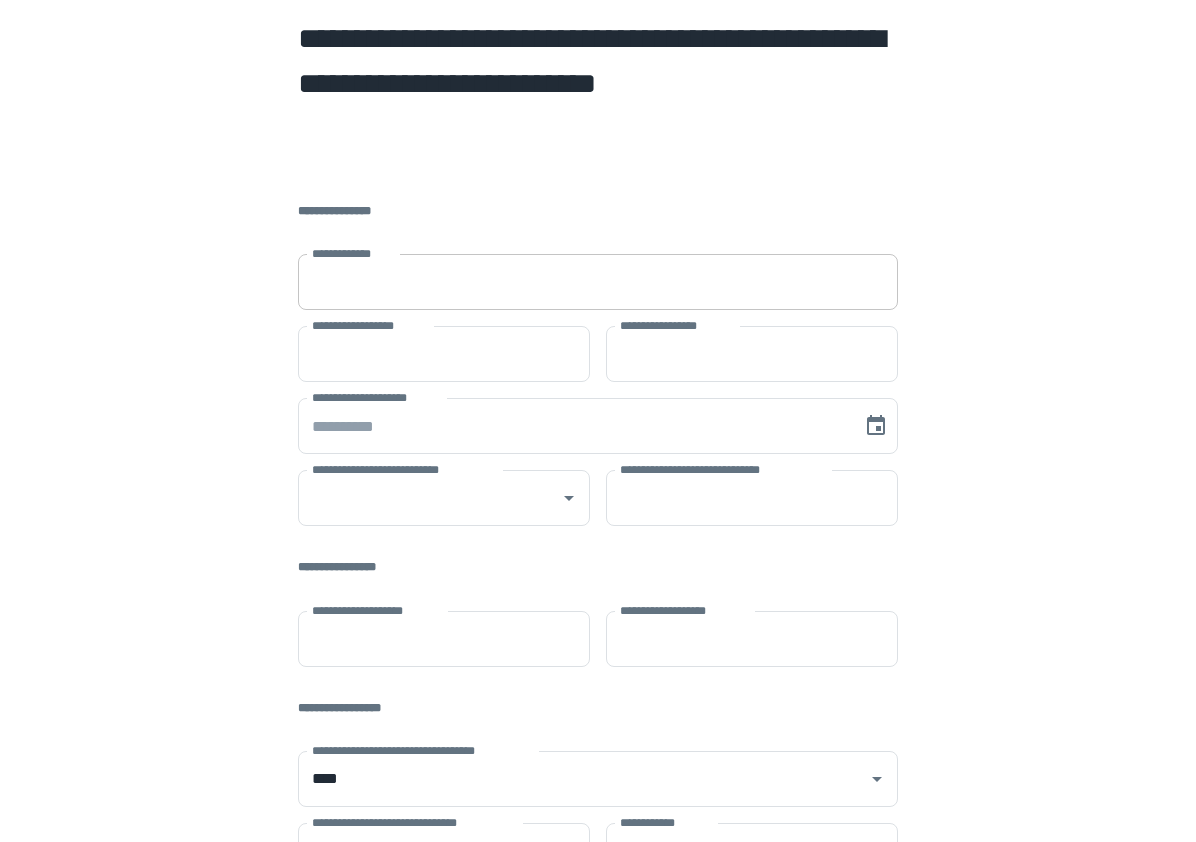 click on "**********" at bounding box center (598, 282) 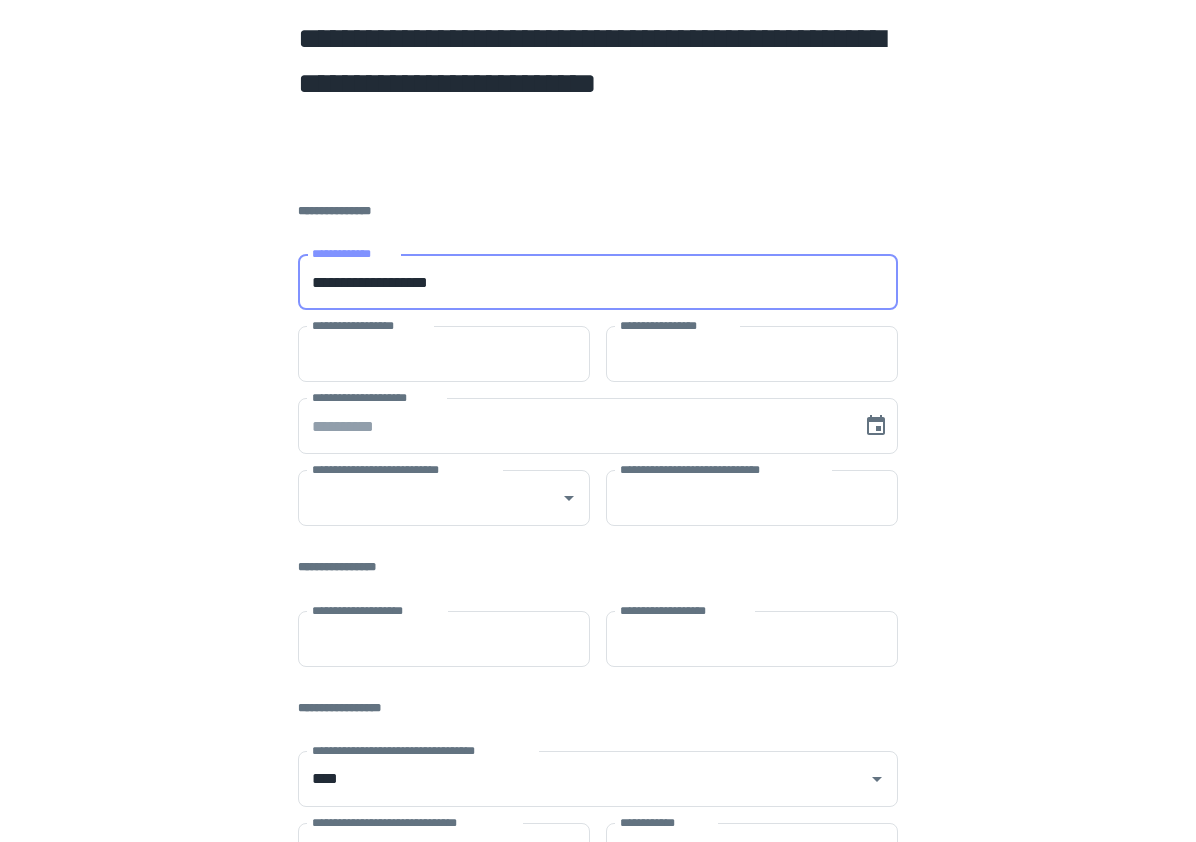 type on "**********" 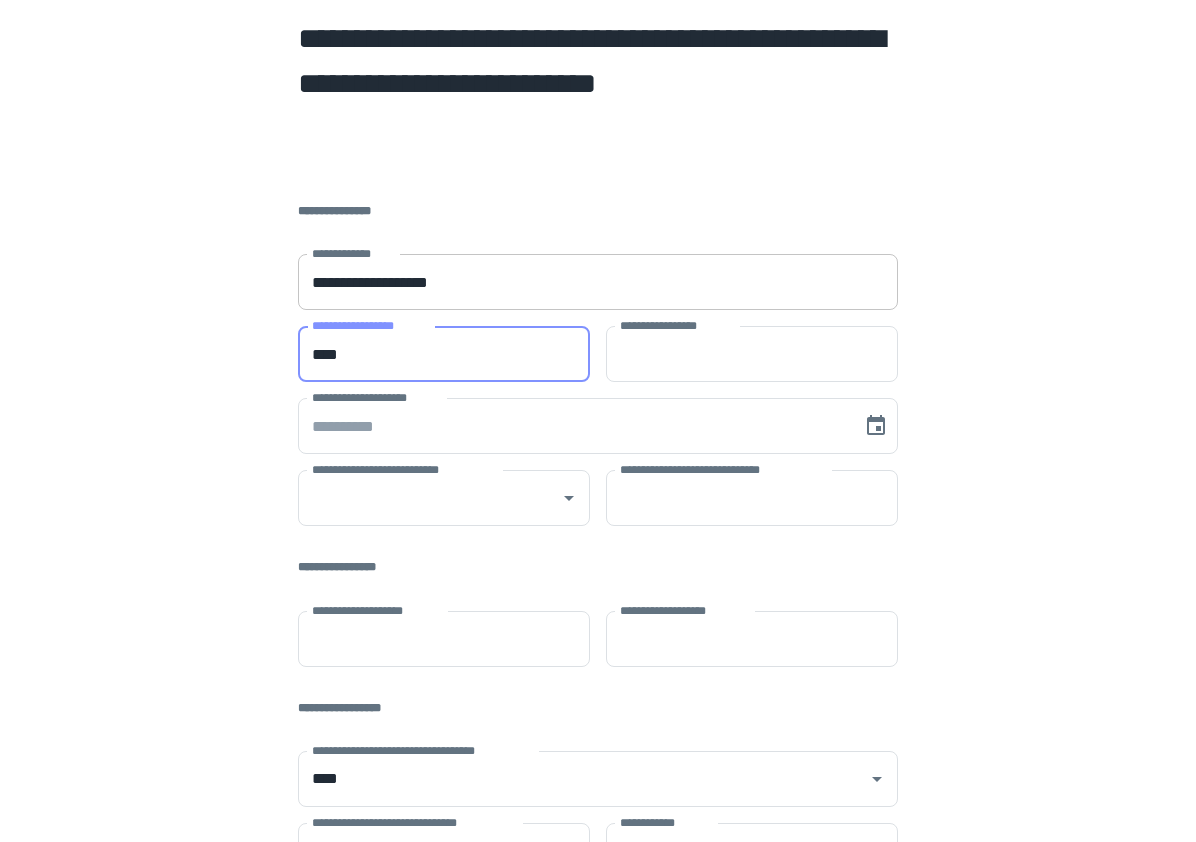 type on "****" 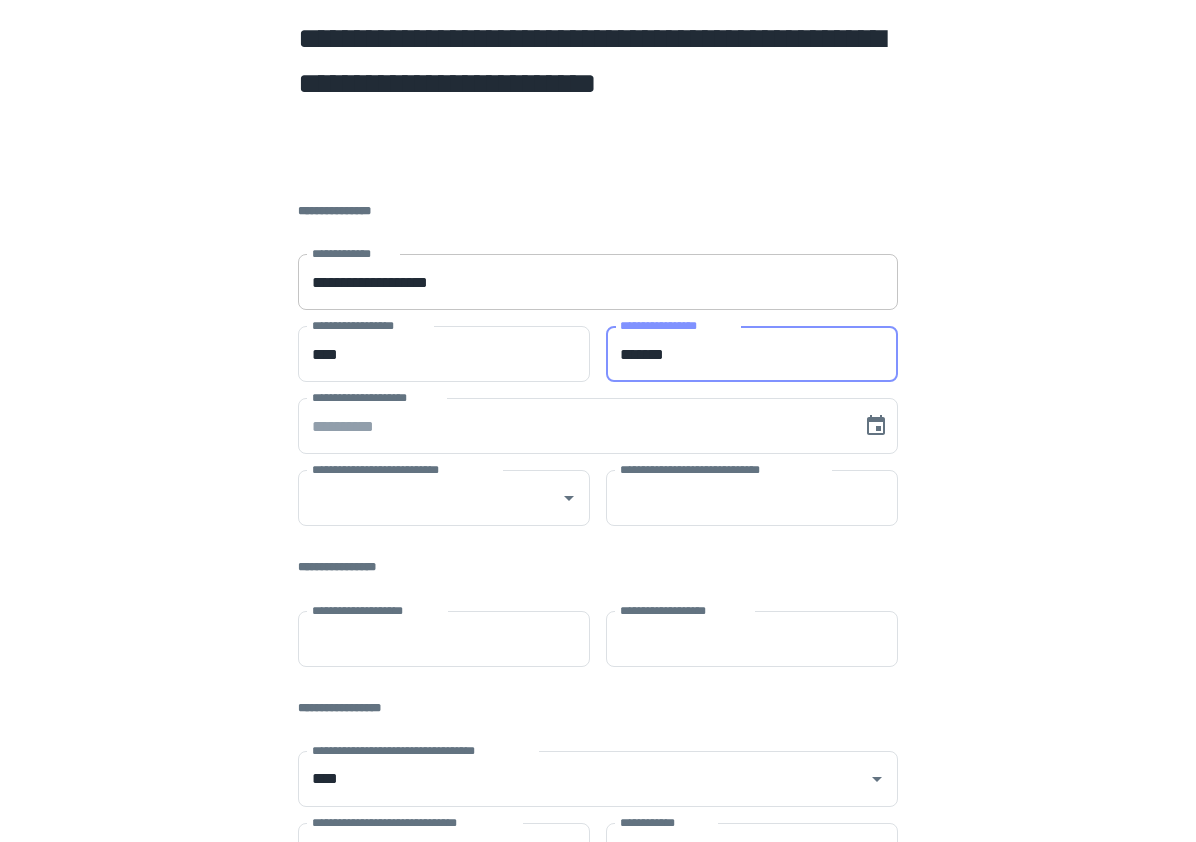 type on "*******" 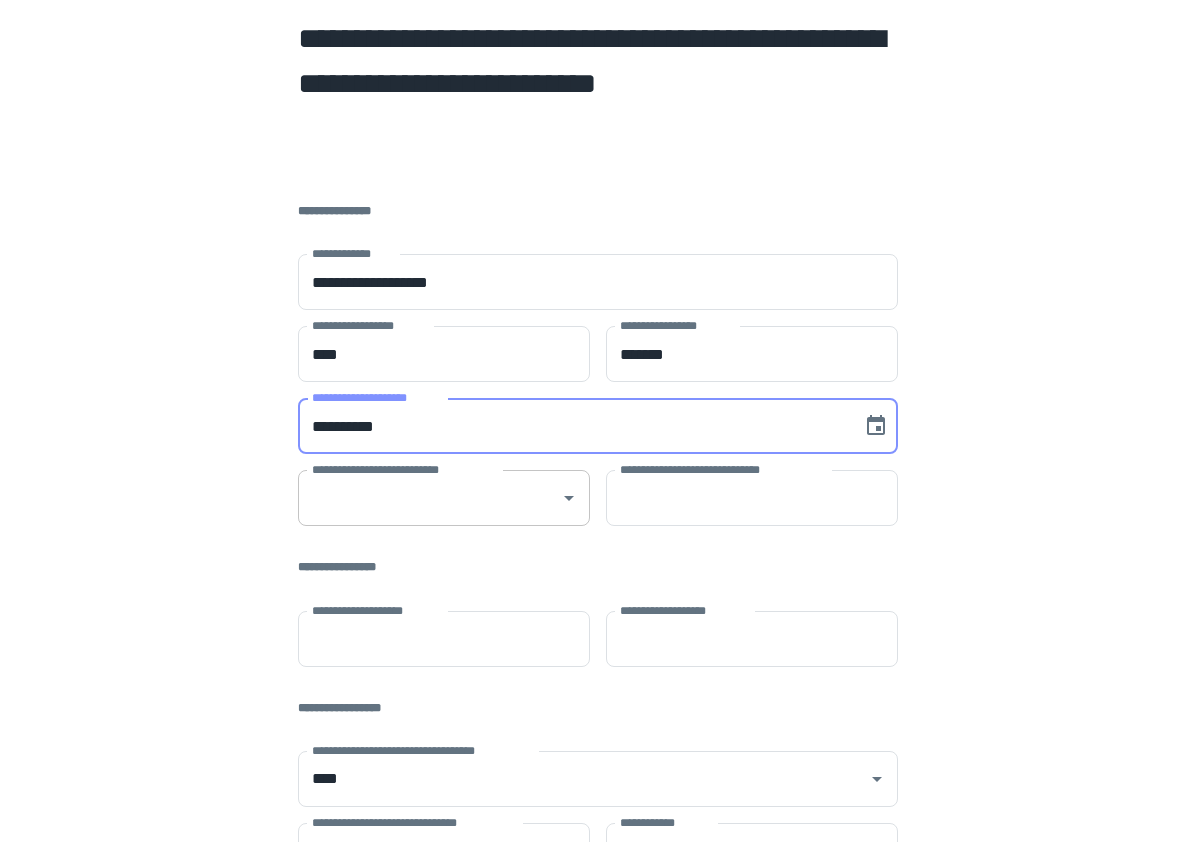 click on "**********" at bounding box center [444, 498] 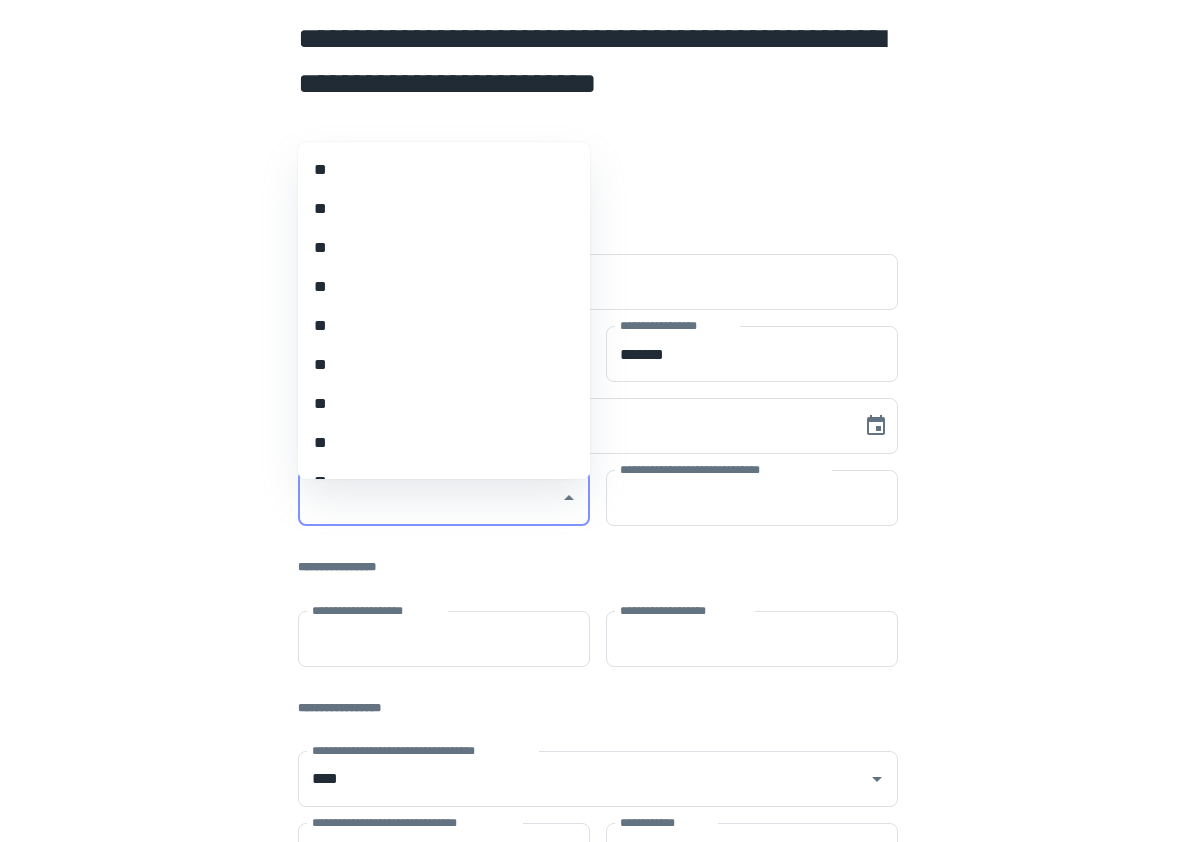 click on "**" at bounding box center [436, 364] 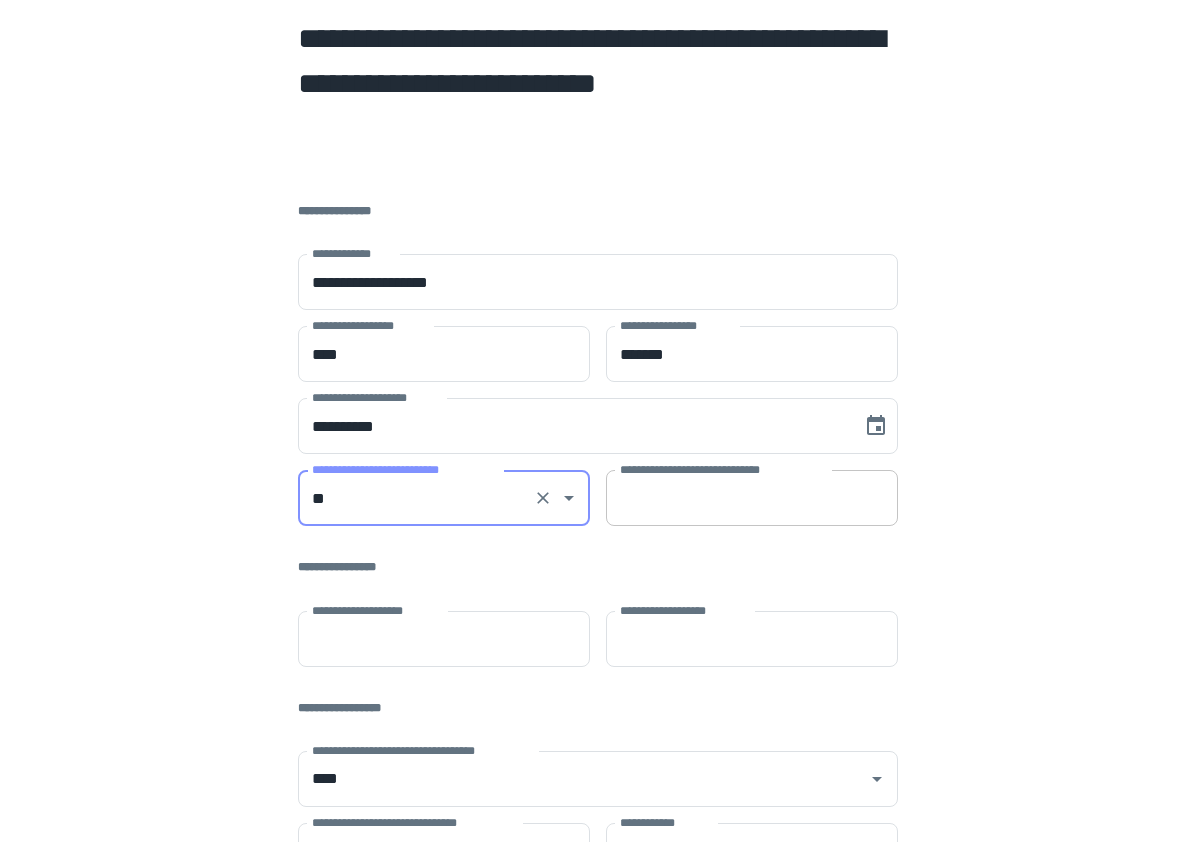 click on "**********" at bounding box center (752, 498) 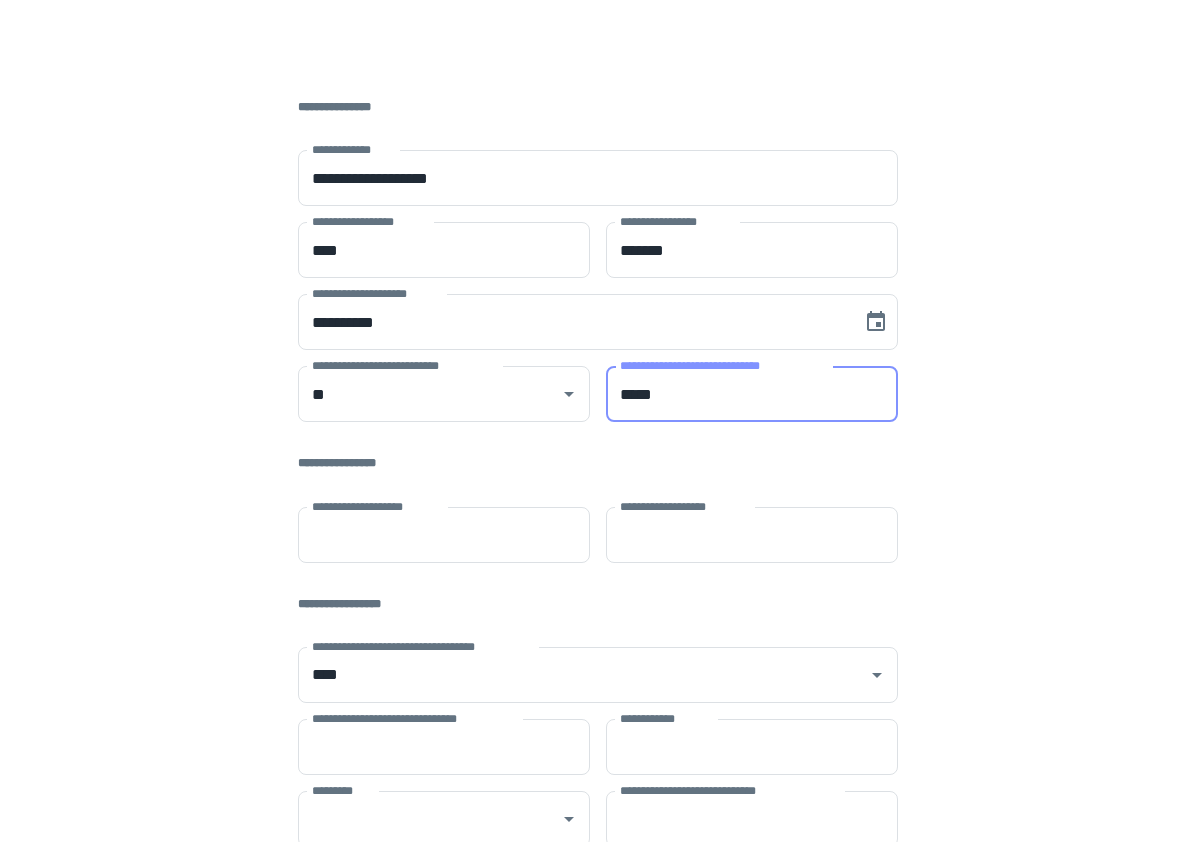 scroll, scrollTop: 165, scrollLeft: 0, axis: vertical 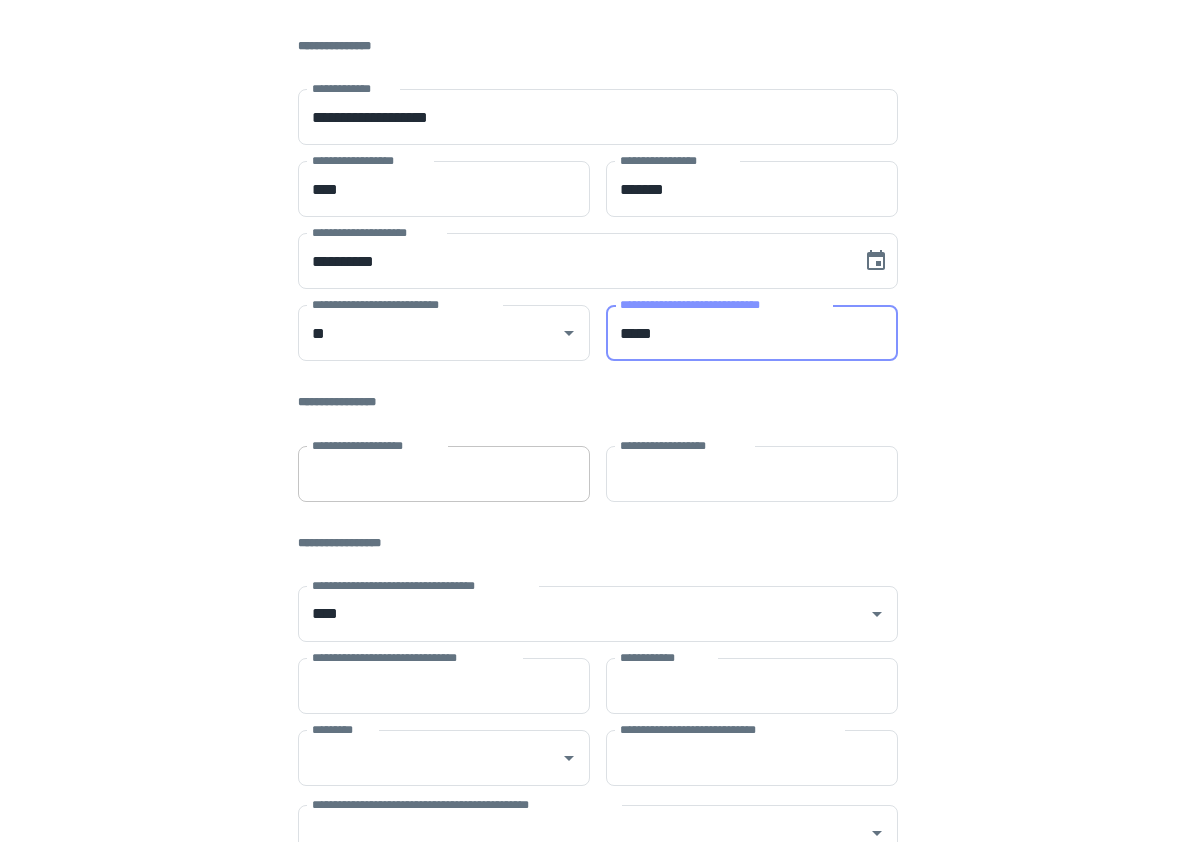 type on "*****" 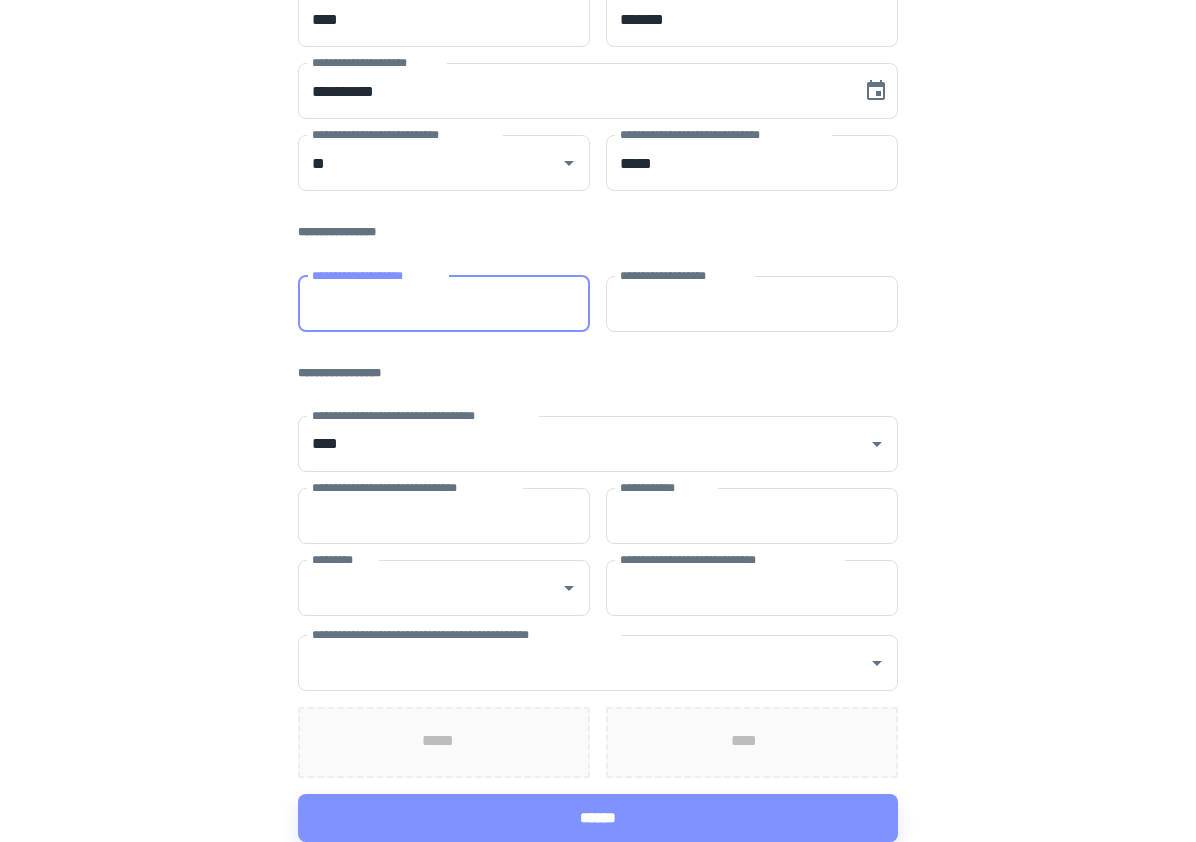 scroll, scrollTop: 361, scrollLeft: 0, axis: vertical 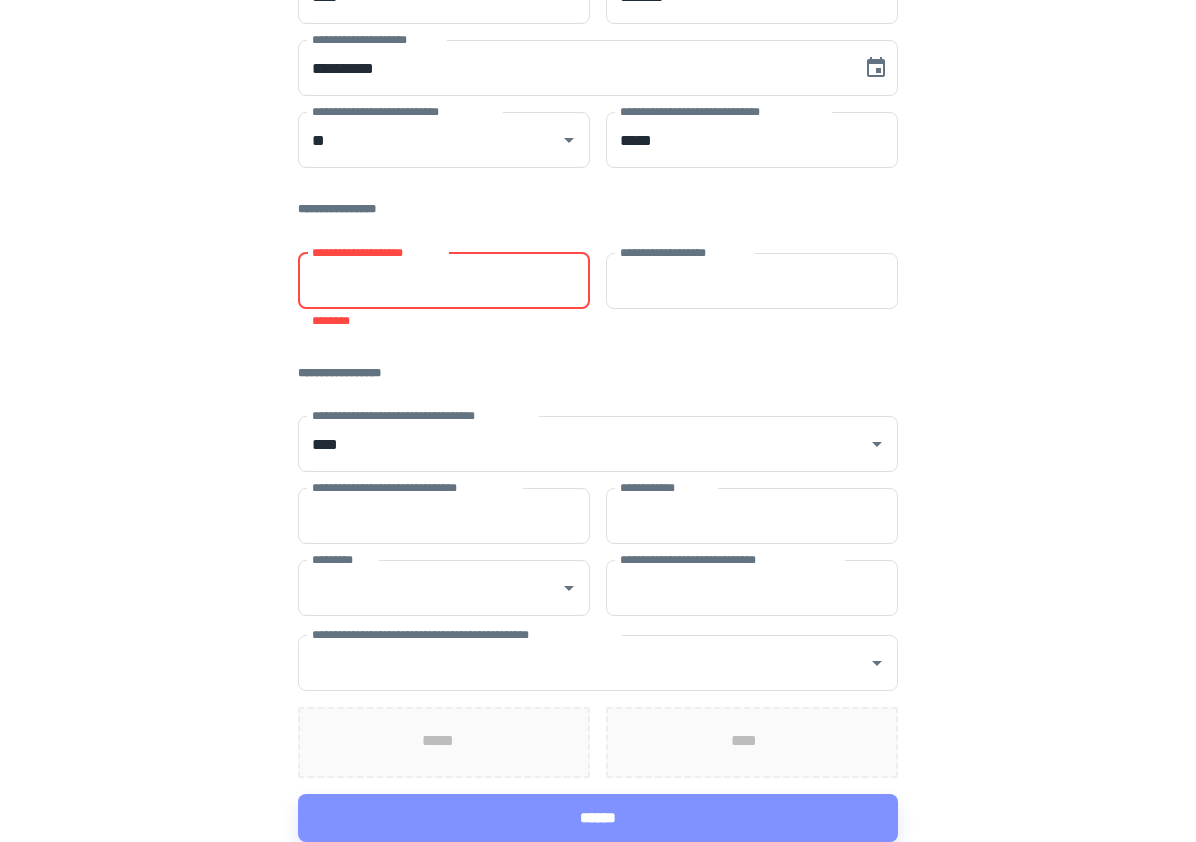 paste on "*******" 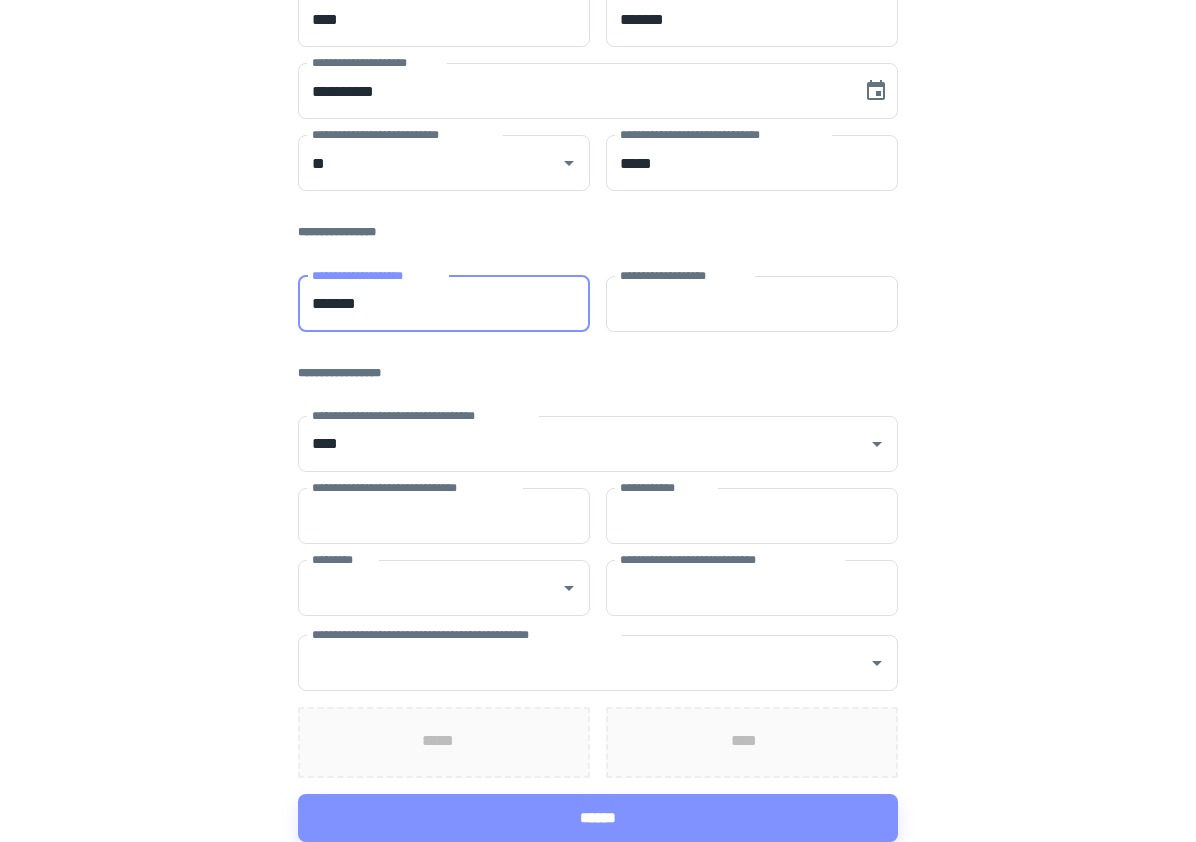 type on "*******" 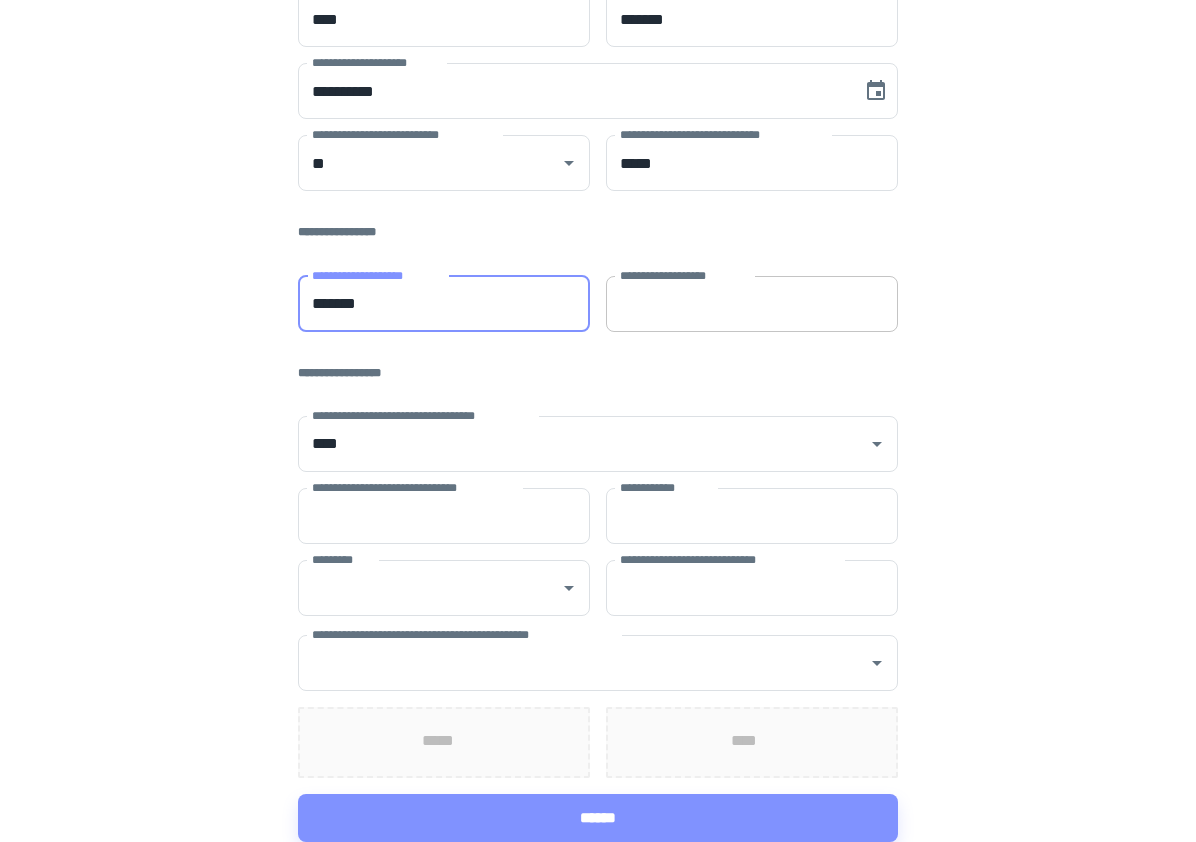 click on "**********" at bounding box center [752, 304] 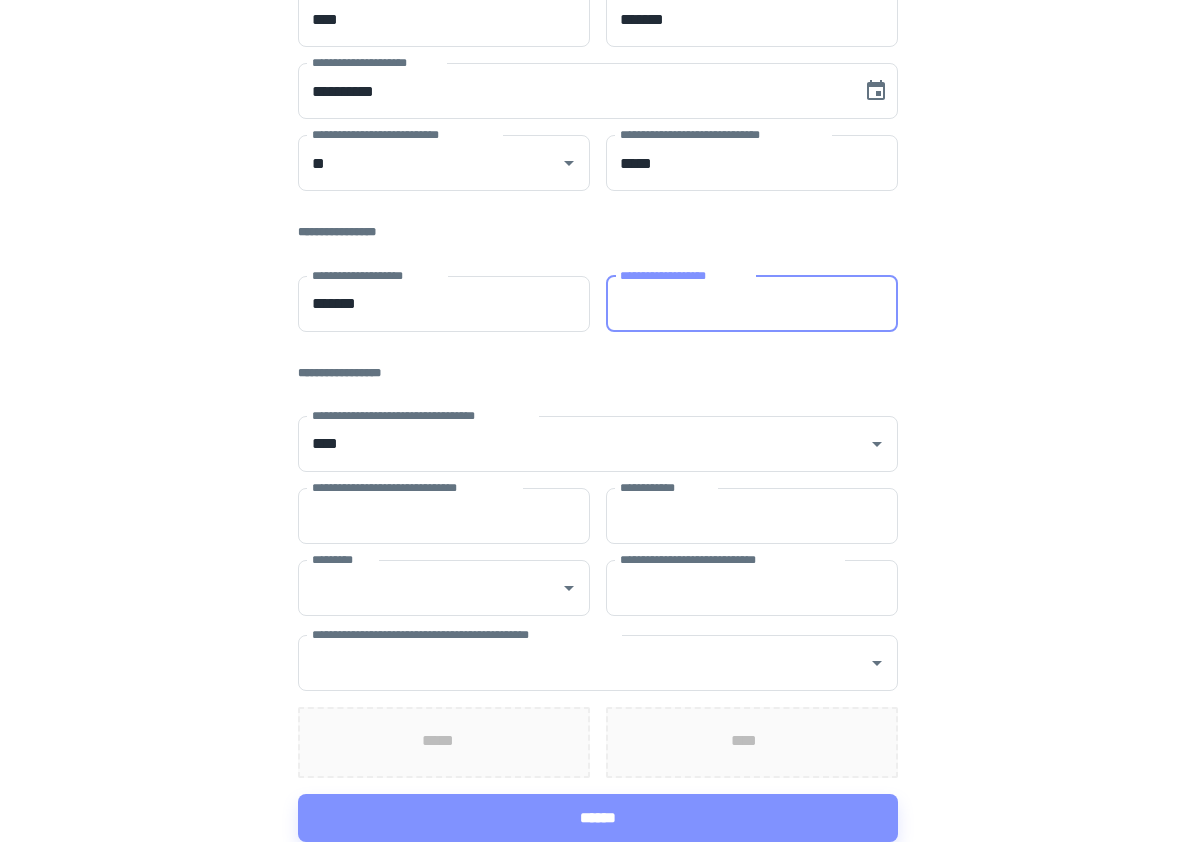 paste on "**********" 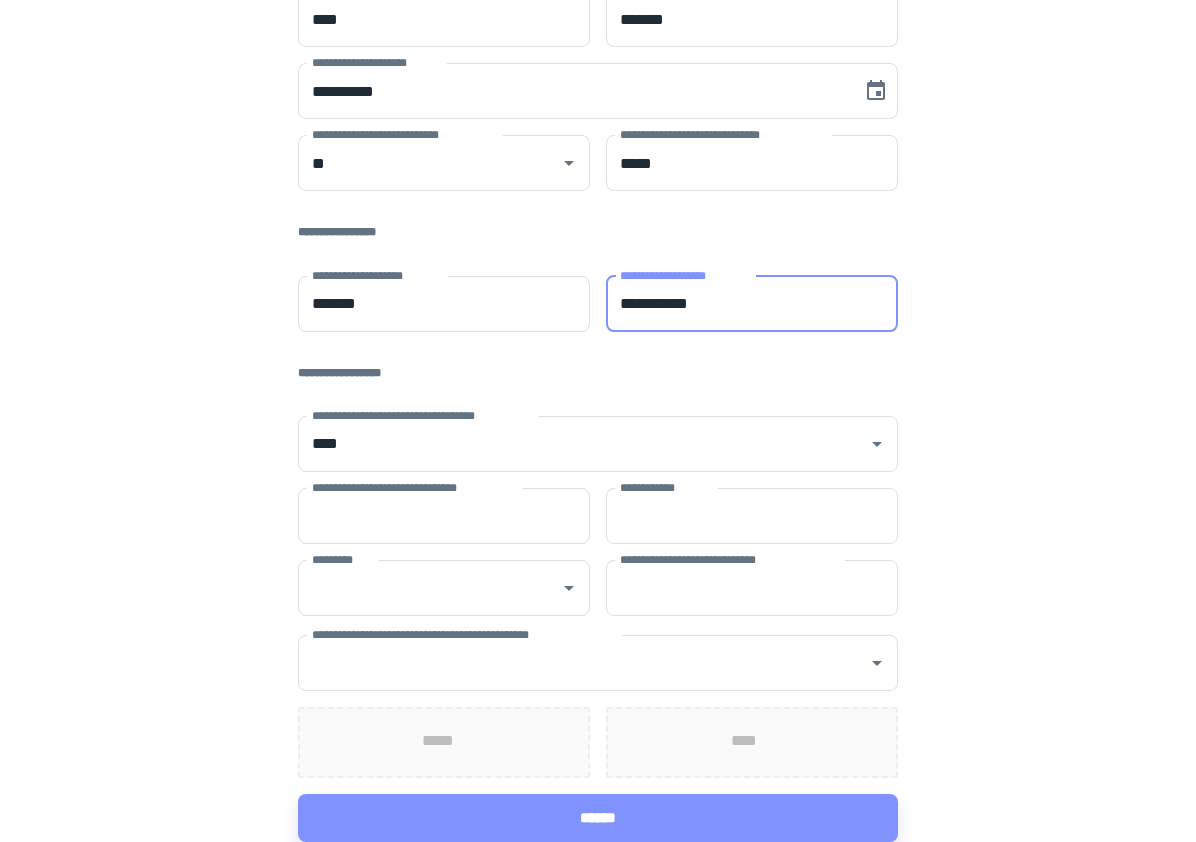 type on "**********" 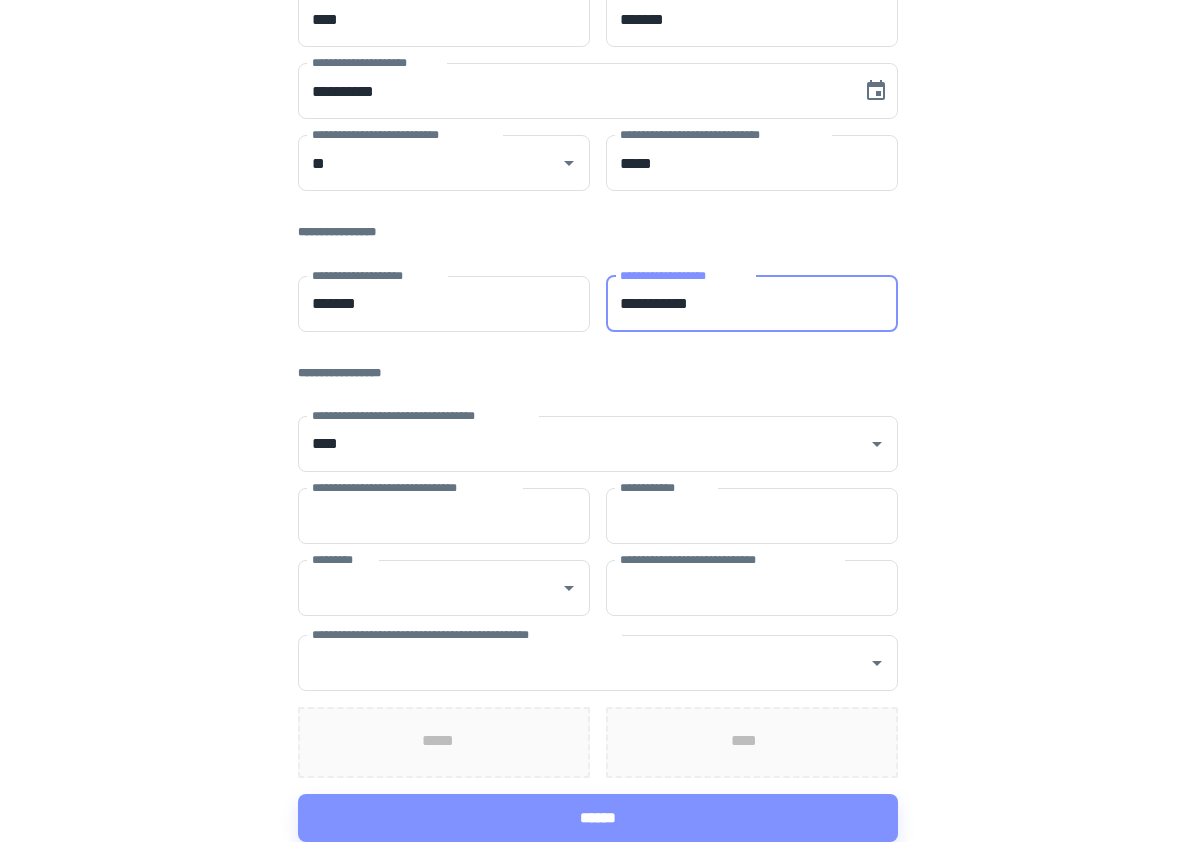 click on "**********" at bounding box center [444, 516] 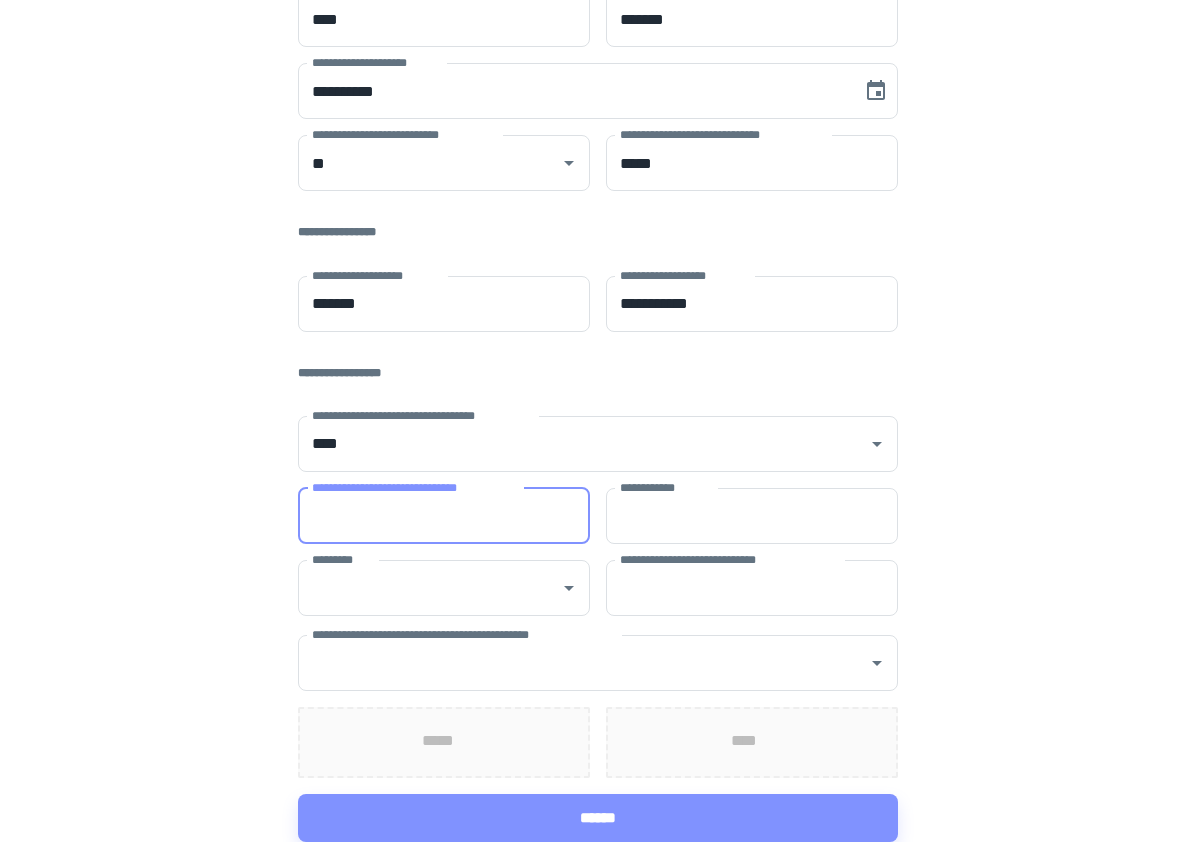 paste on "**********" 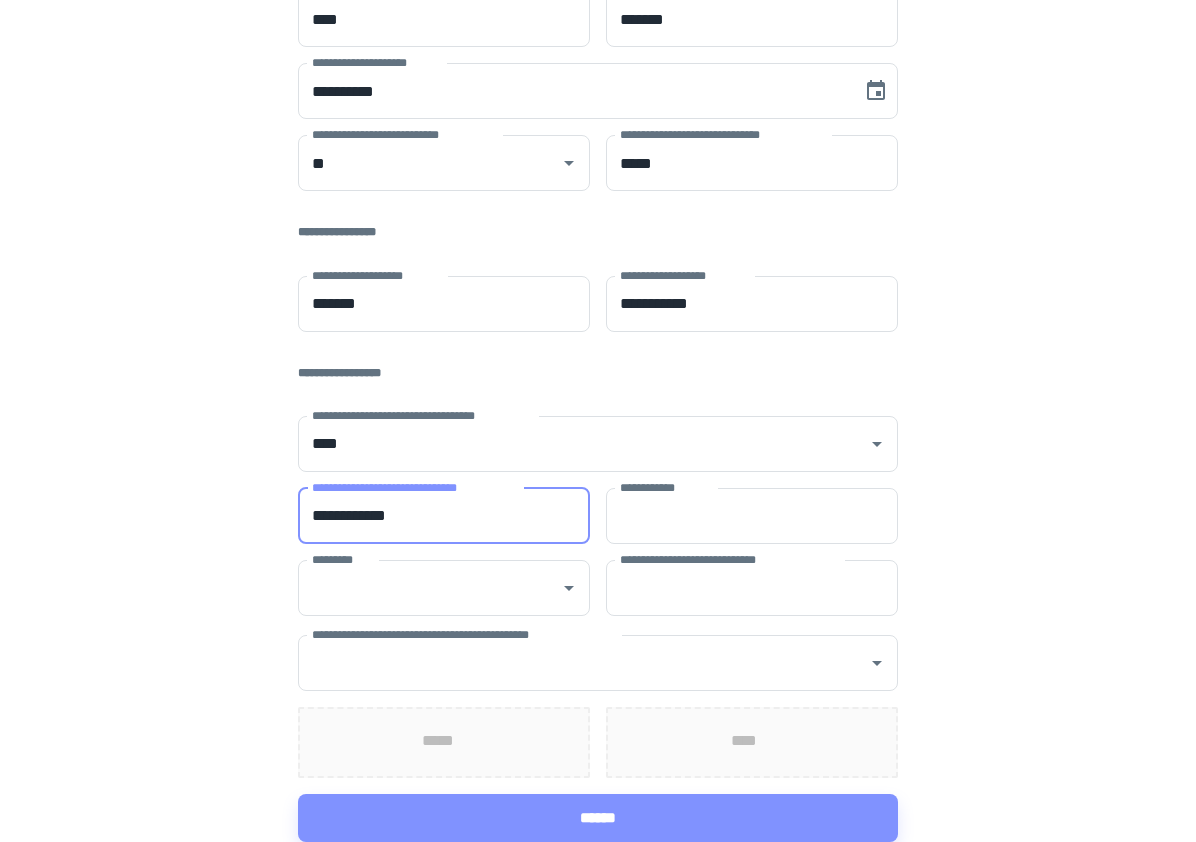 type on "**********" 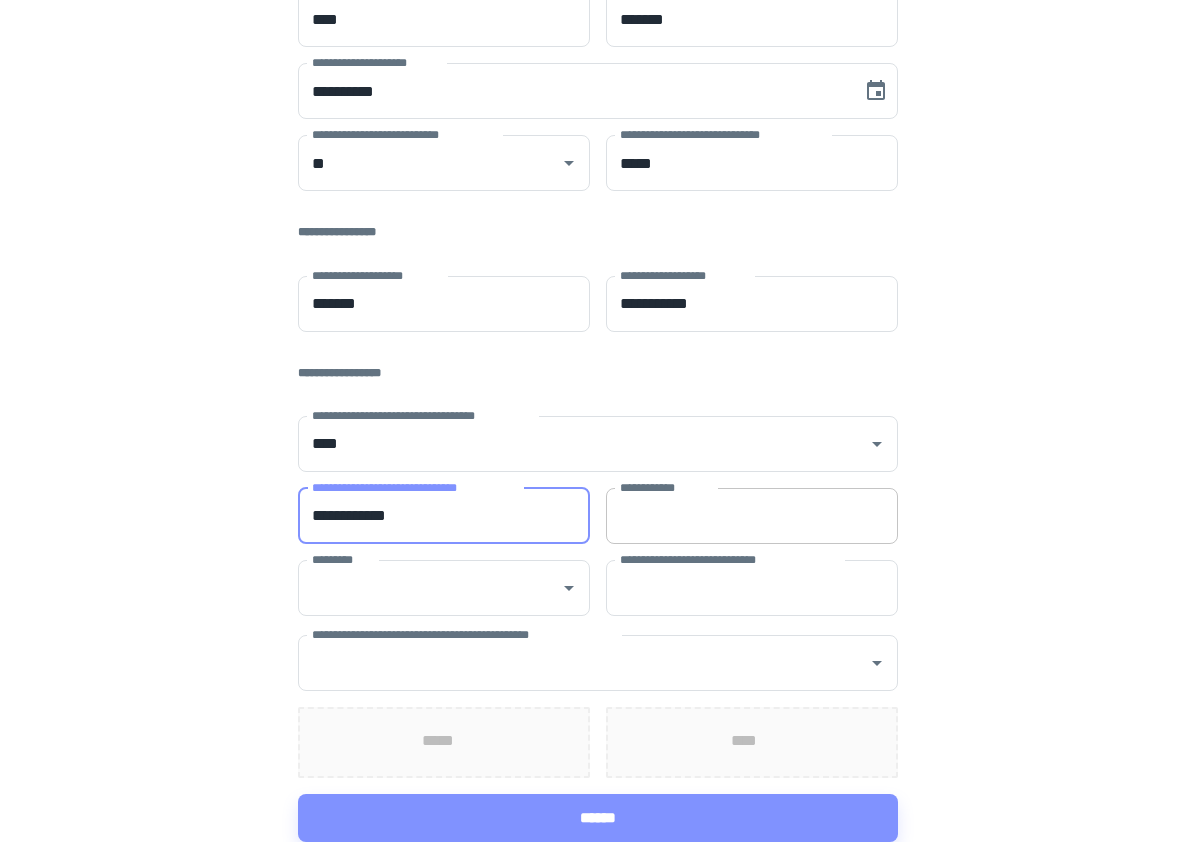 click on "**********" at bounding box center [752, 516] 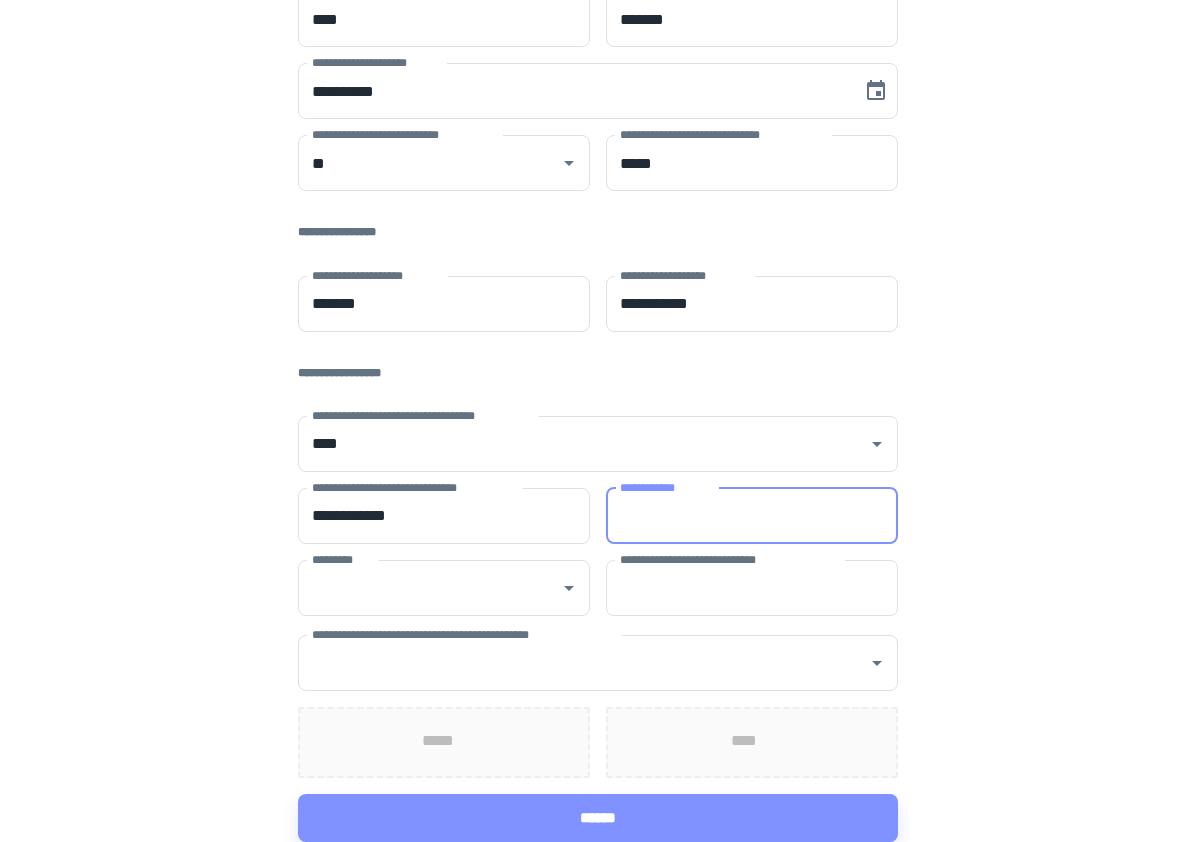 paste on "********" 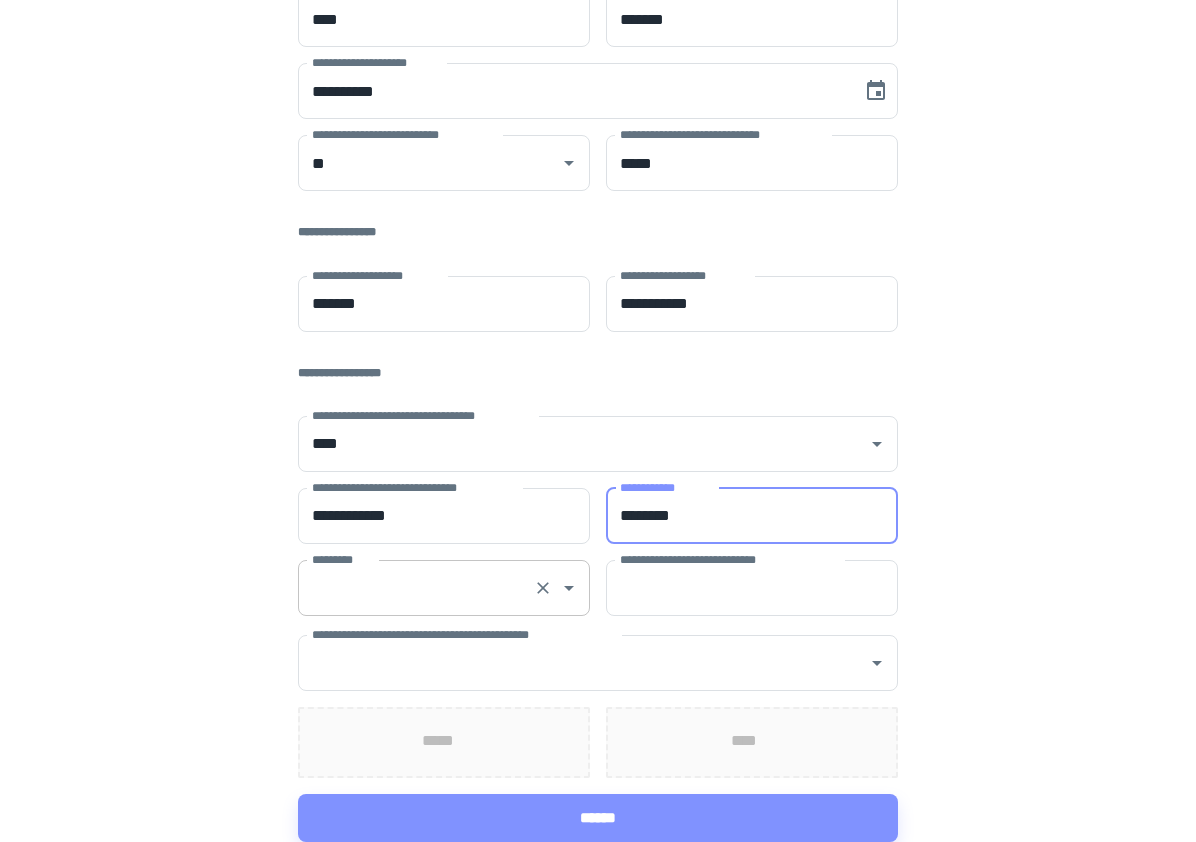 type on "********" 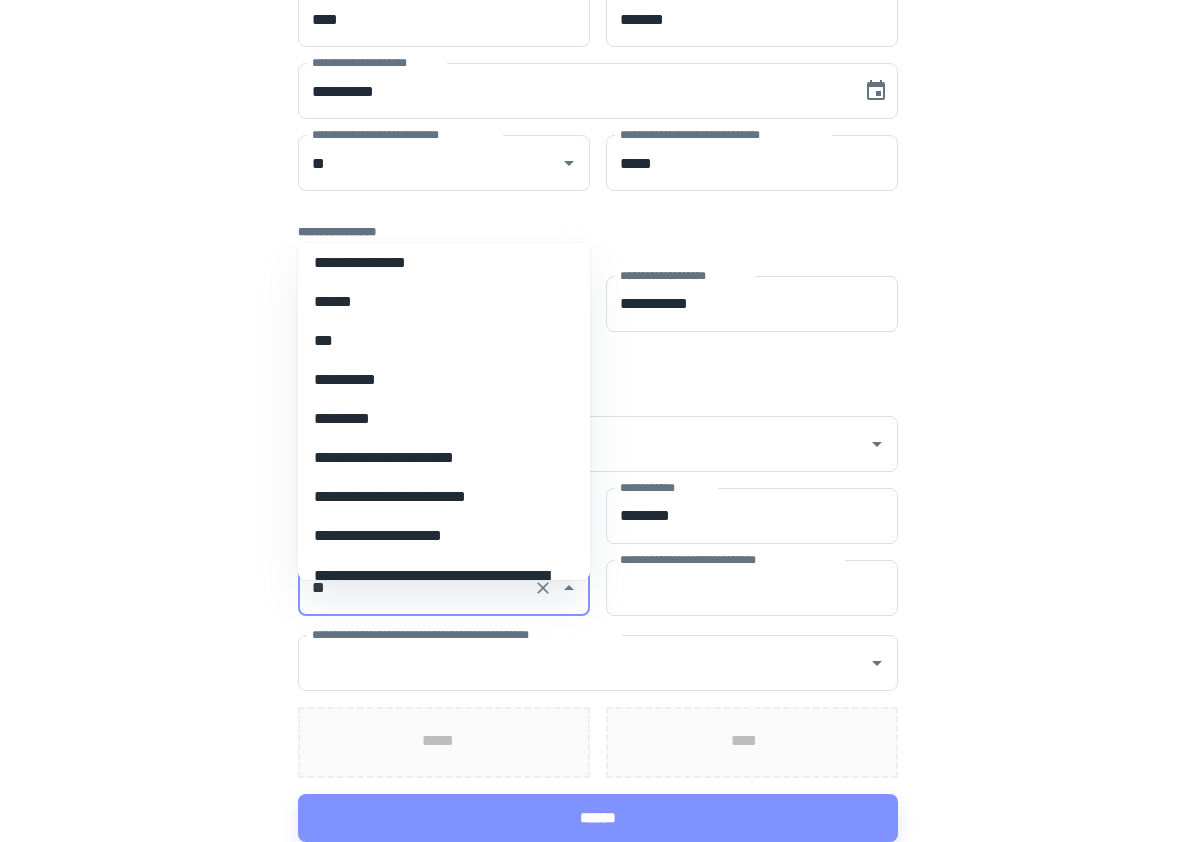 scroll, scrollTop: 0, scrollLeft: 0, axis: both 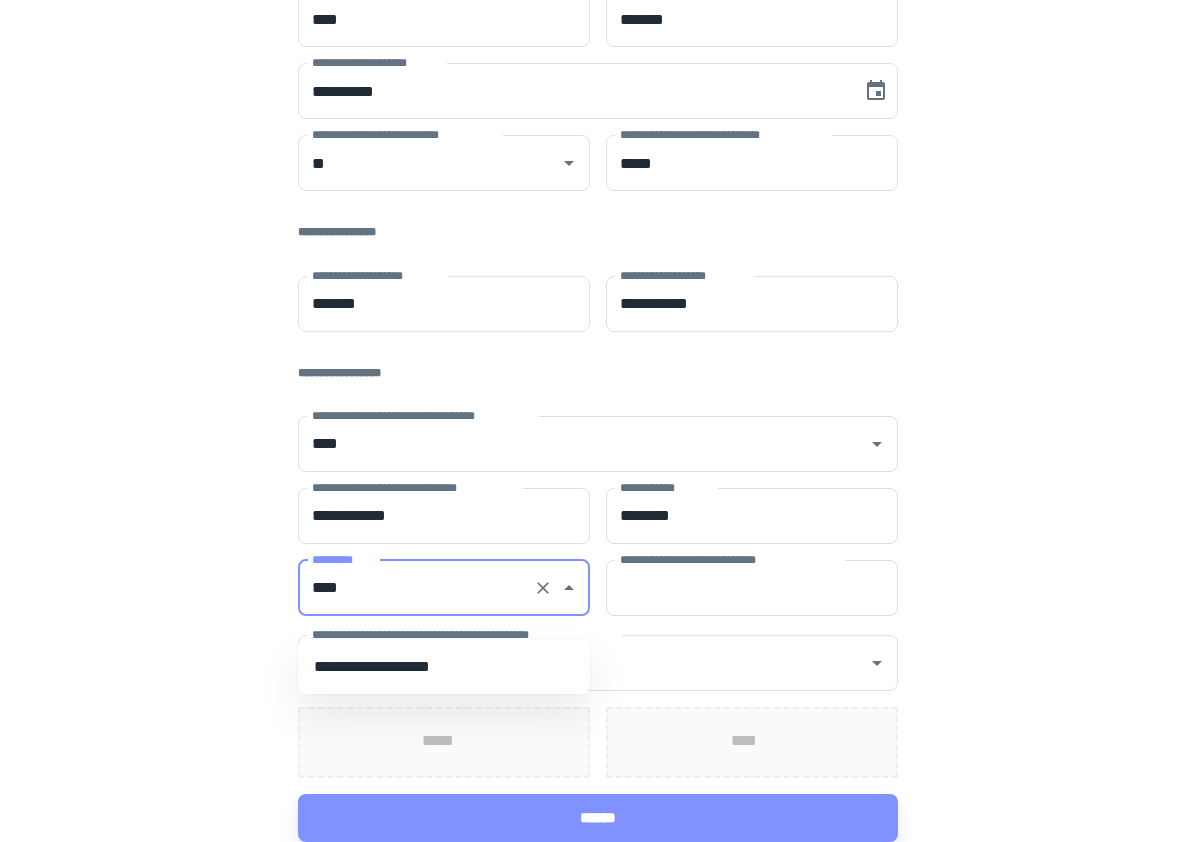 click on "****" at bounding box center [416, 588] 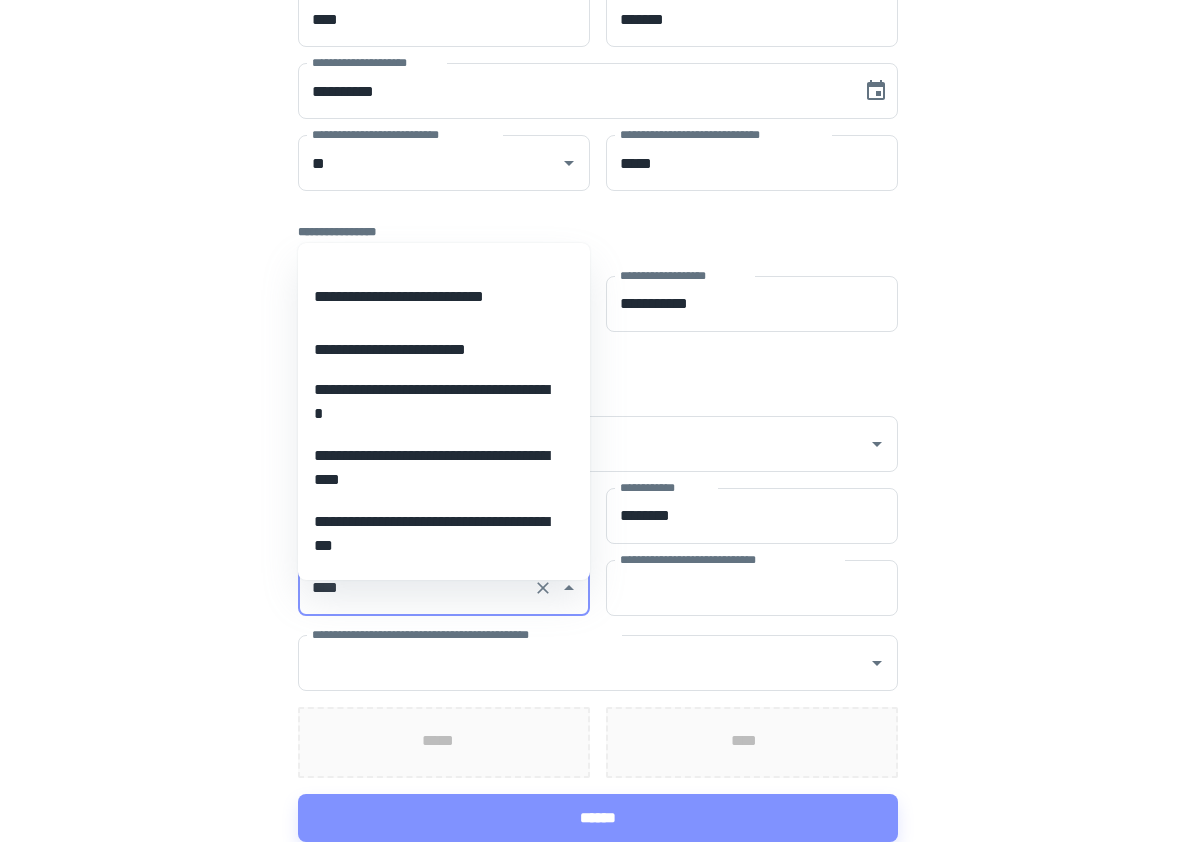 scroll, scrollTop: 426, scrollLeft: 0, axis: vertical 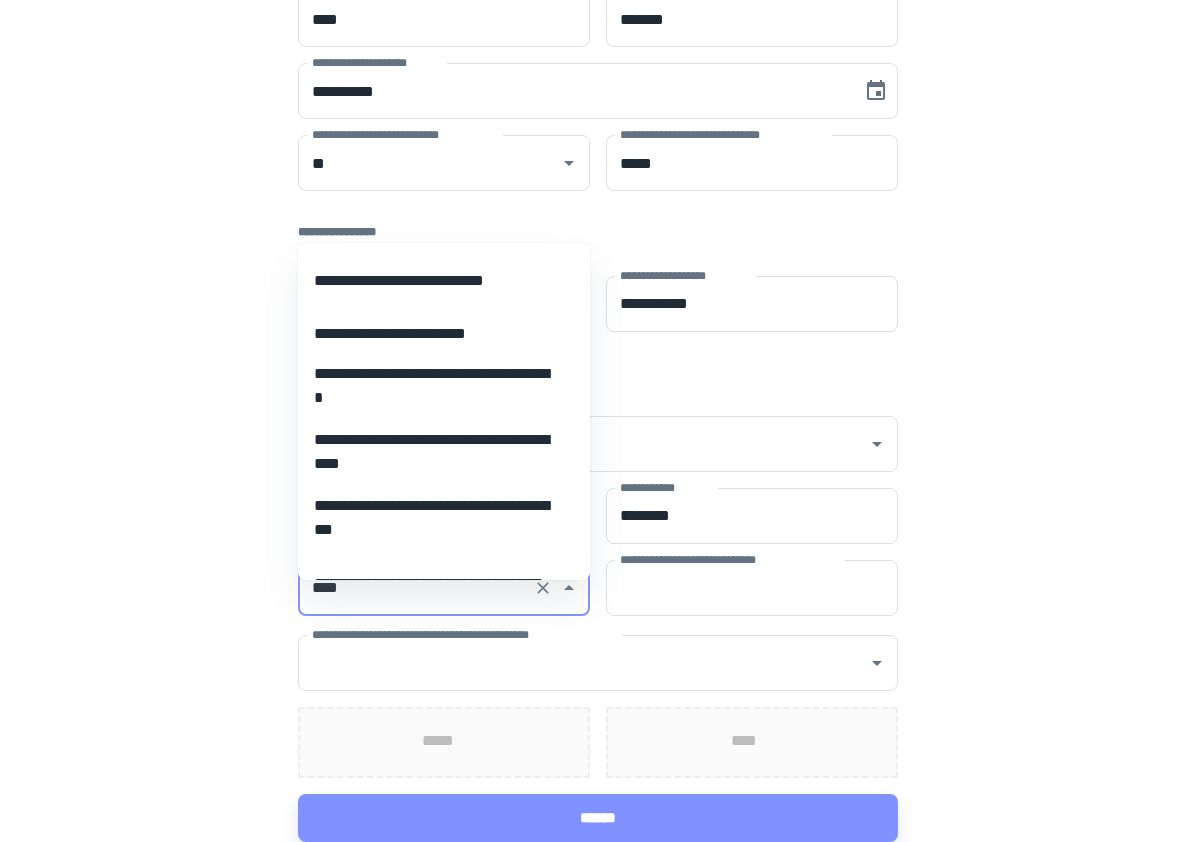 click on "**********" at bounding box center (436, 333) 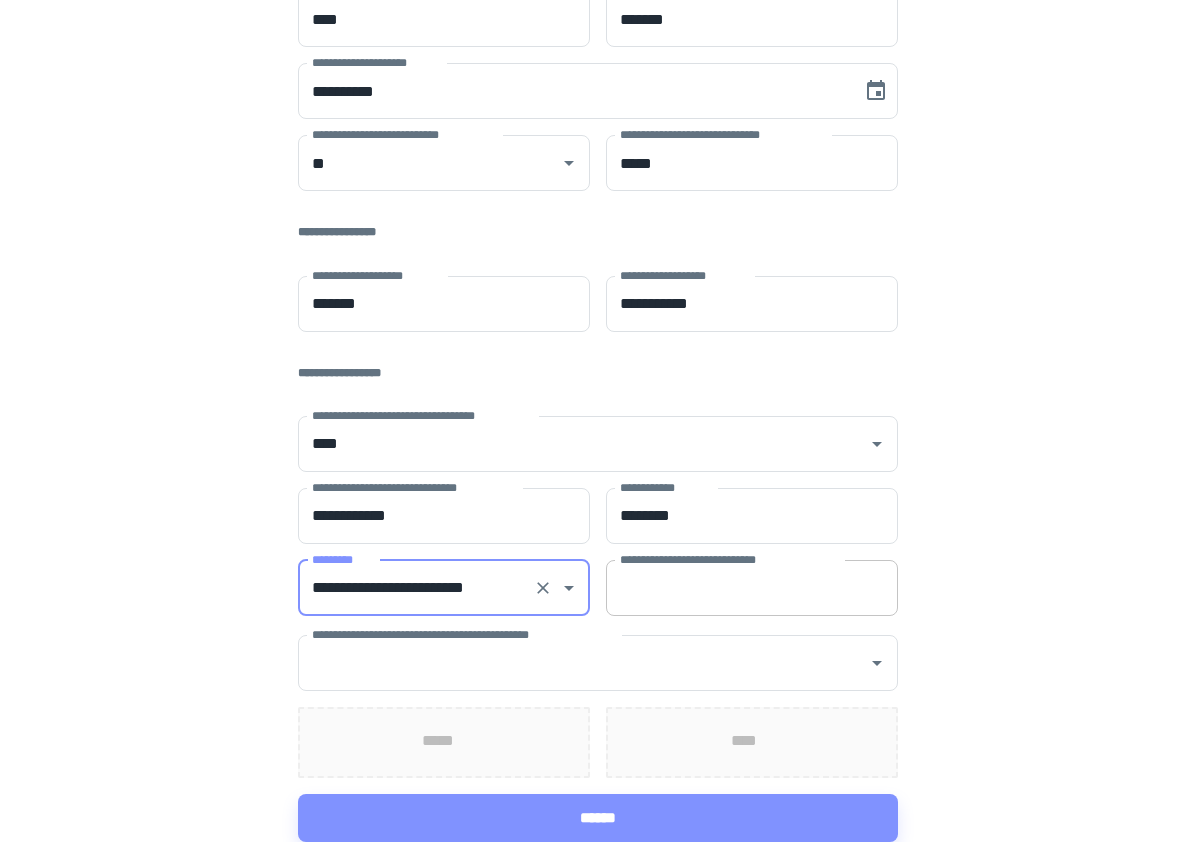 type on "**********" 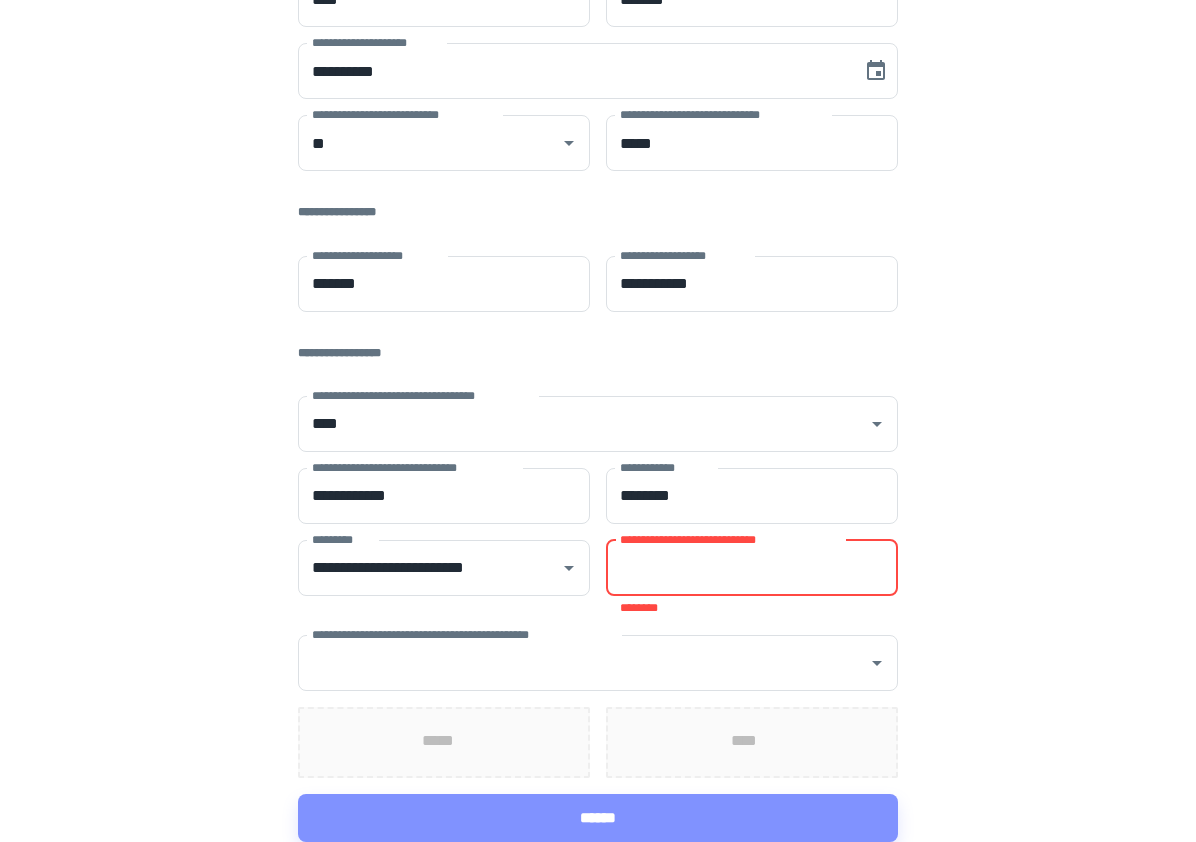 click on "**********" at bounding box center (752, 568) 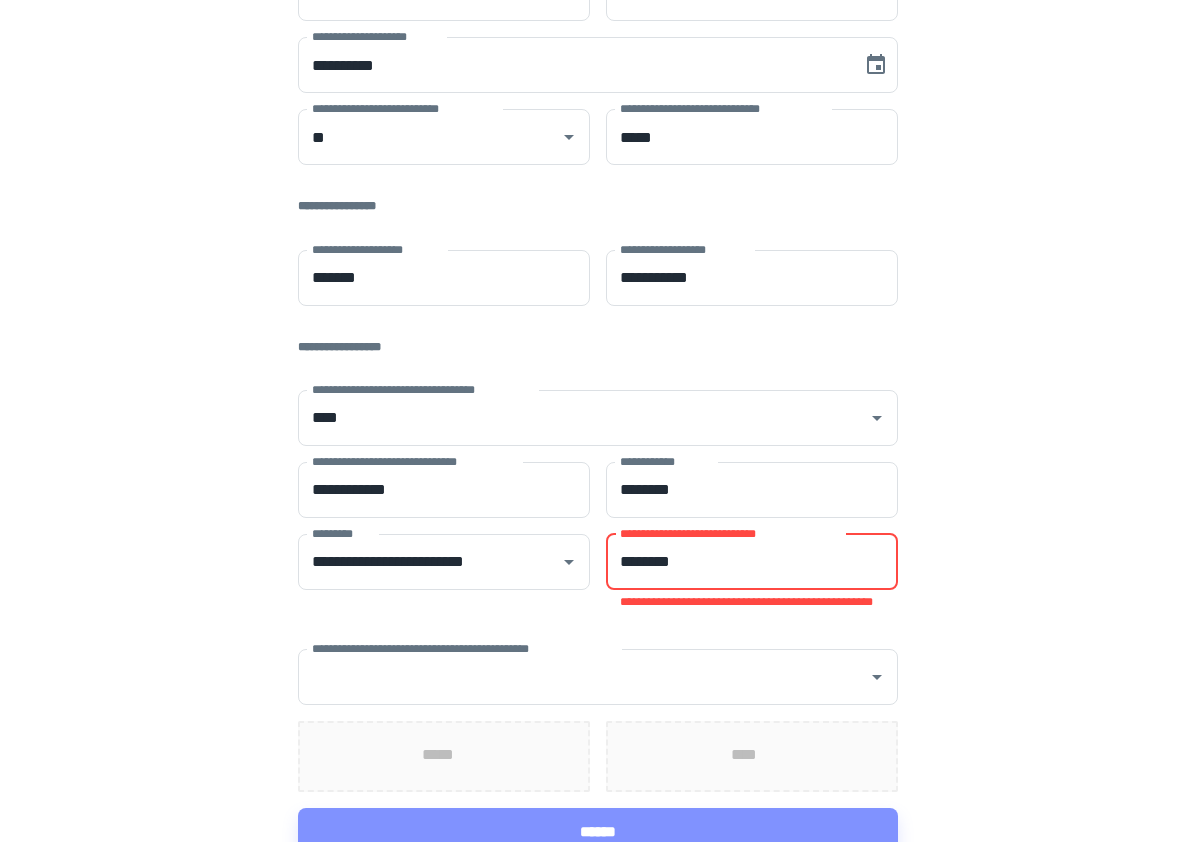 click on "********" at bounding box center [752, 562] 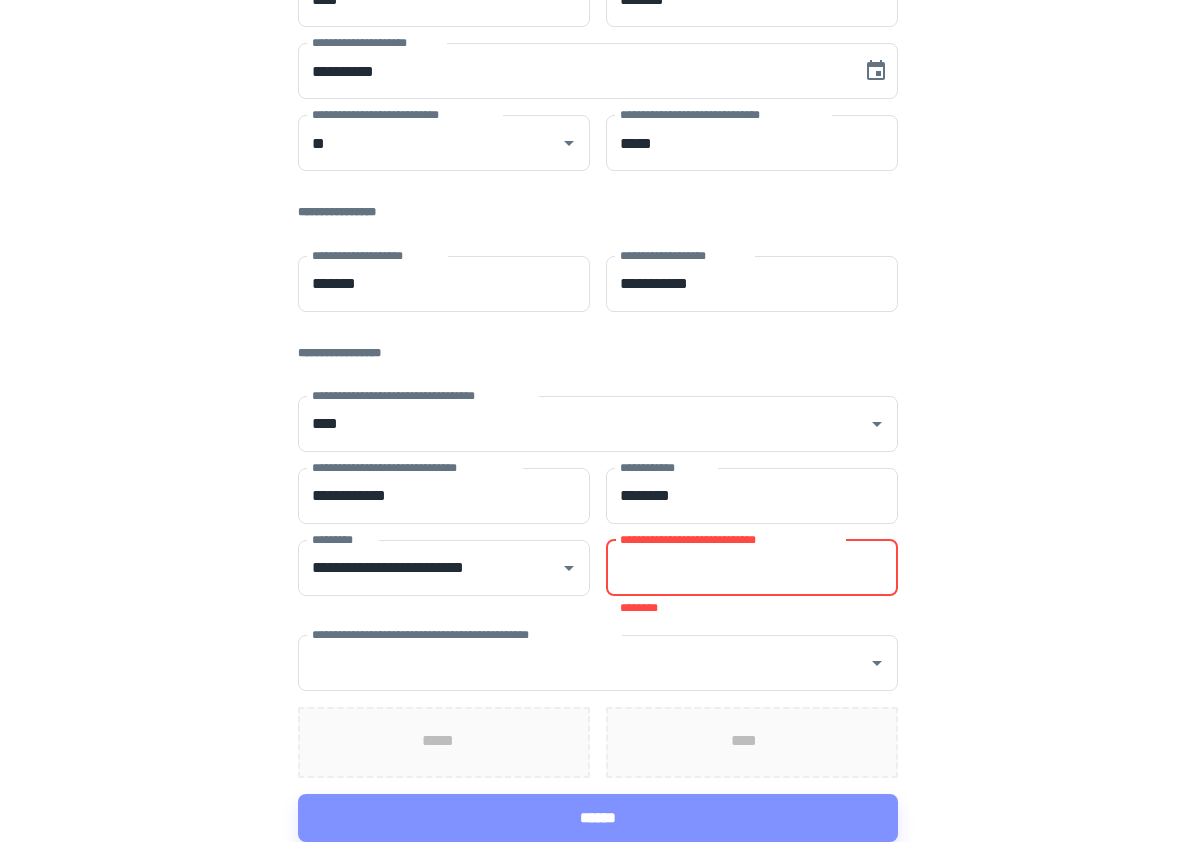 paste on "**********" 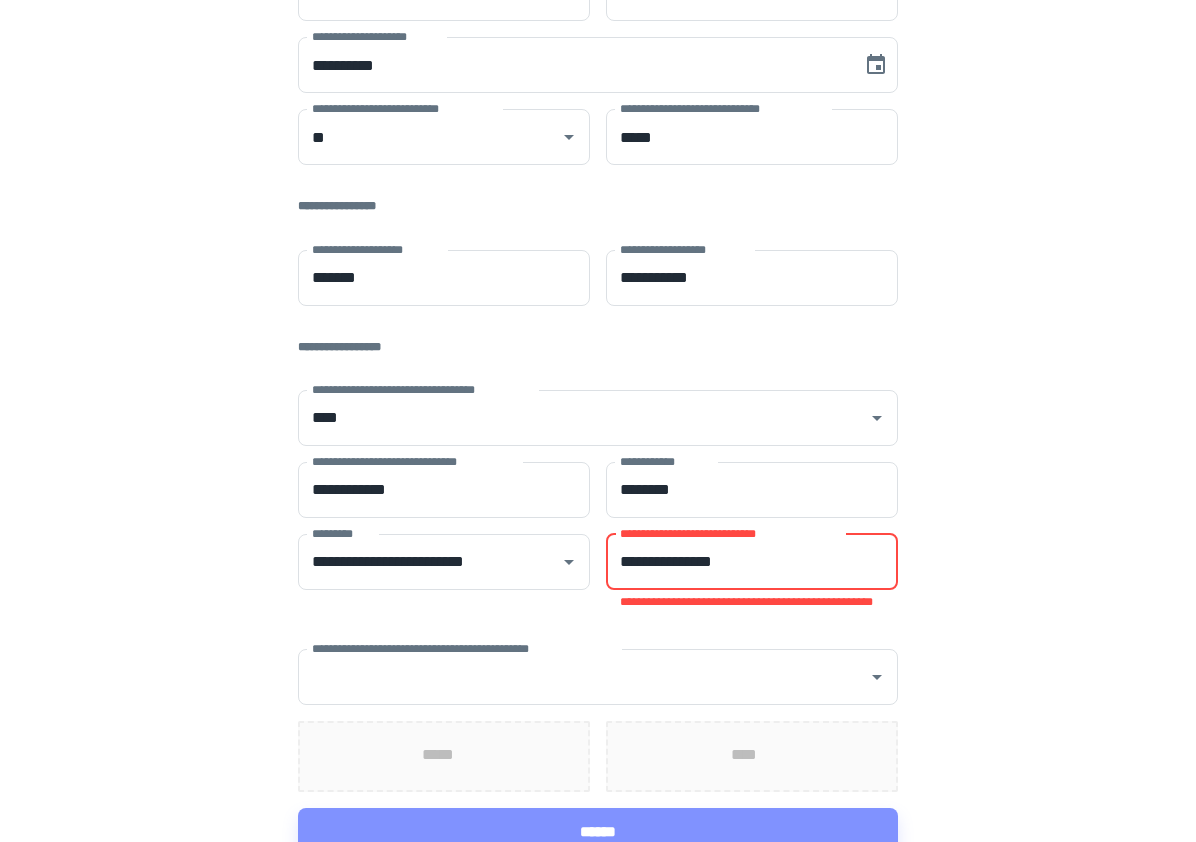 type on "**********" 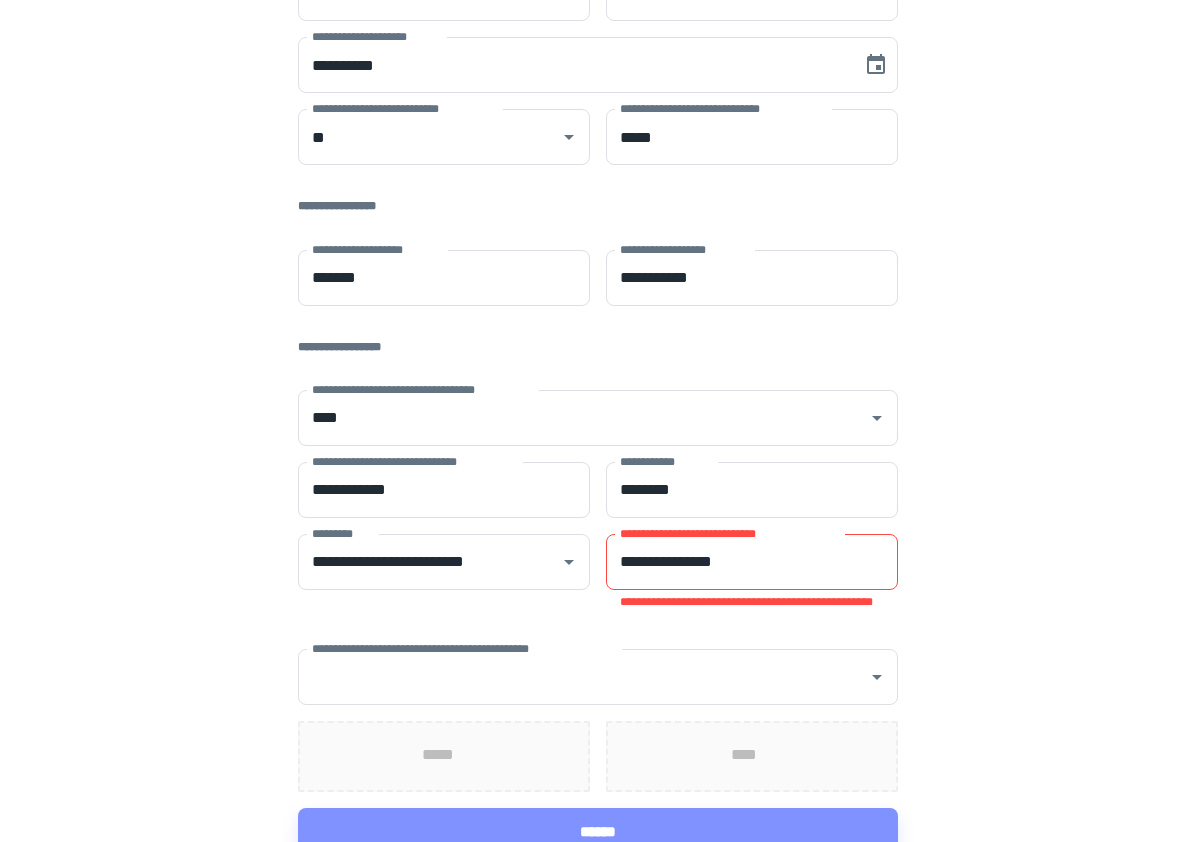 scroll, scrollTop: 401, scrollLeft: 0, axis: vertical 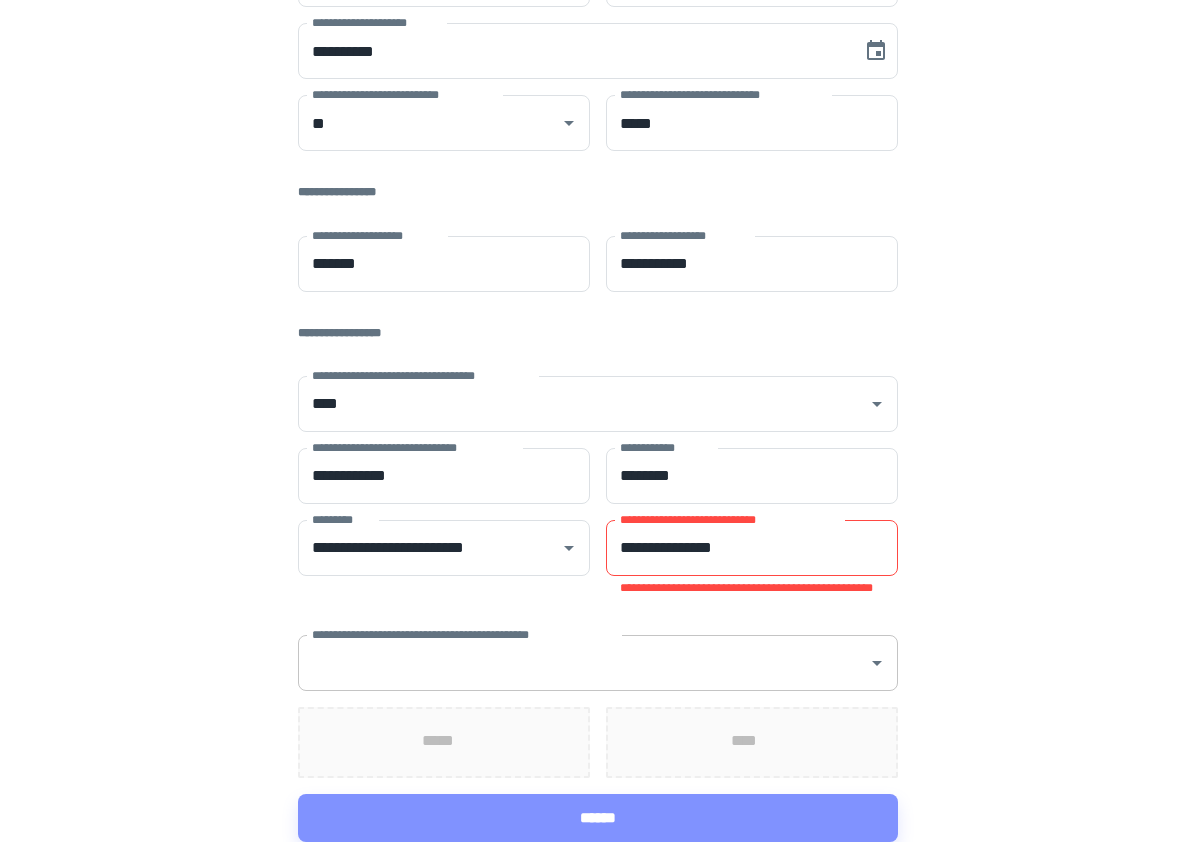 click on "**********" at bounding box center (583, 663) 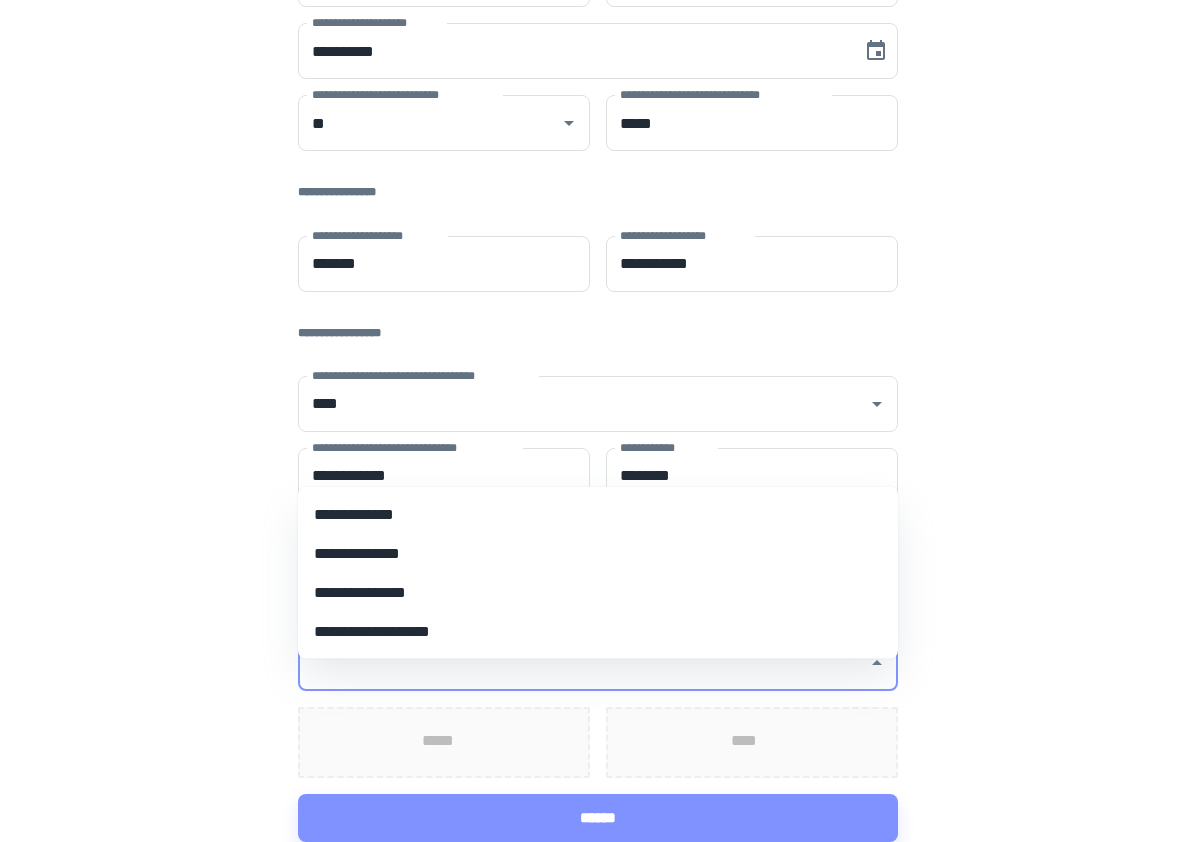 click on "**********" at bounding box center (598, 514) 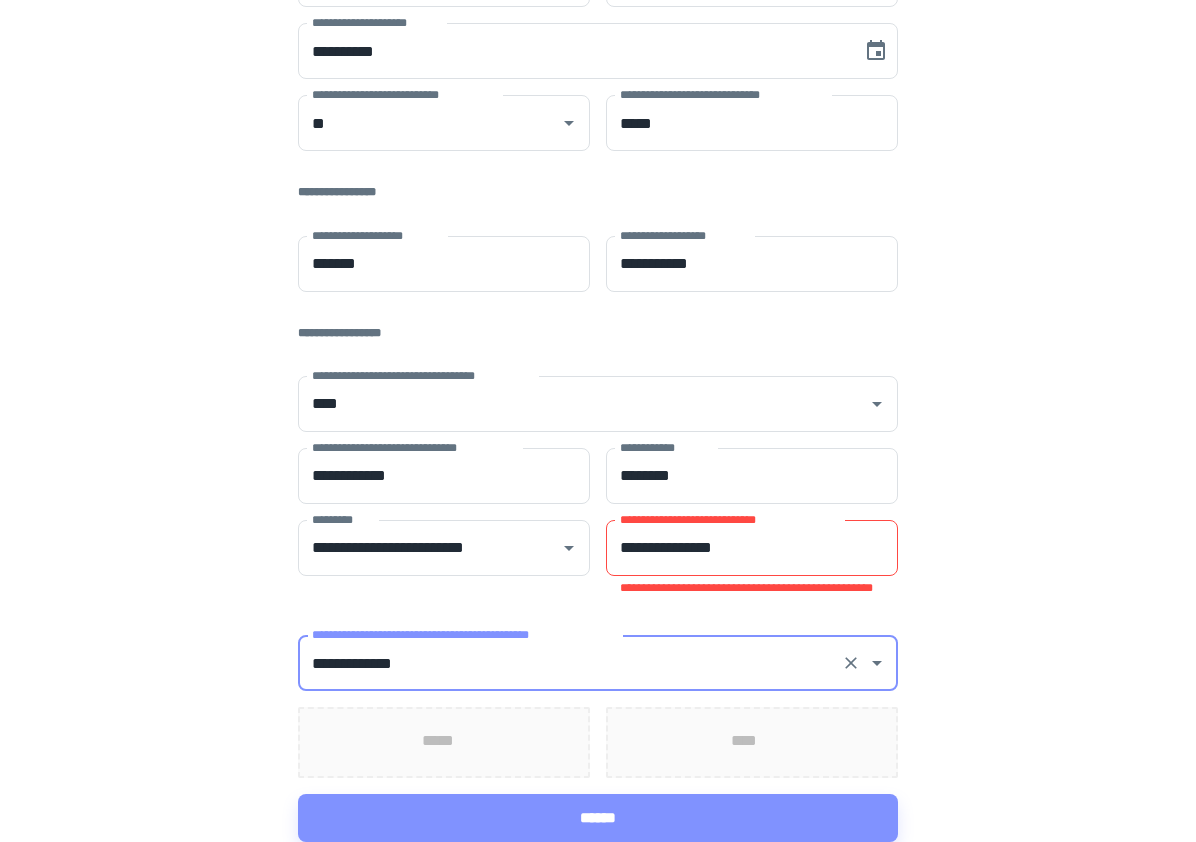 click on "**********" at bounding box center [752, 548] 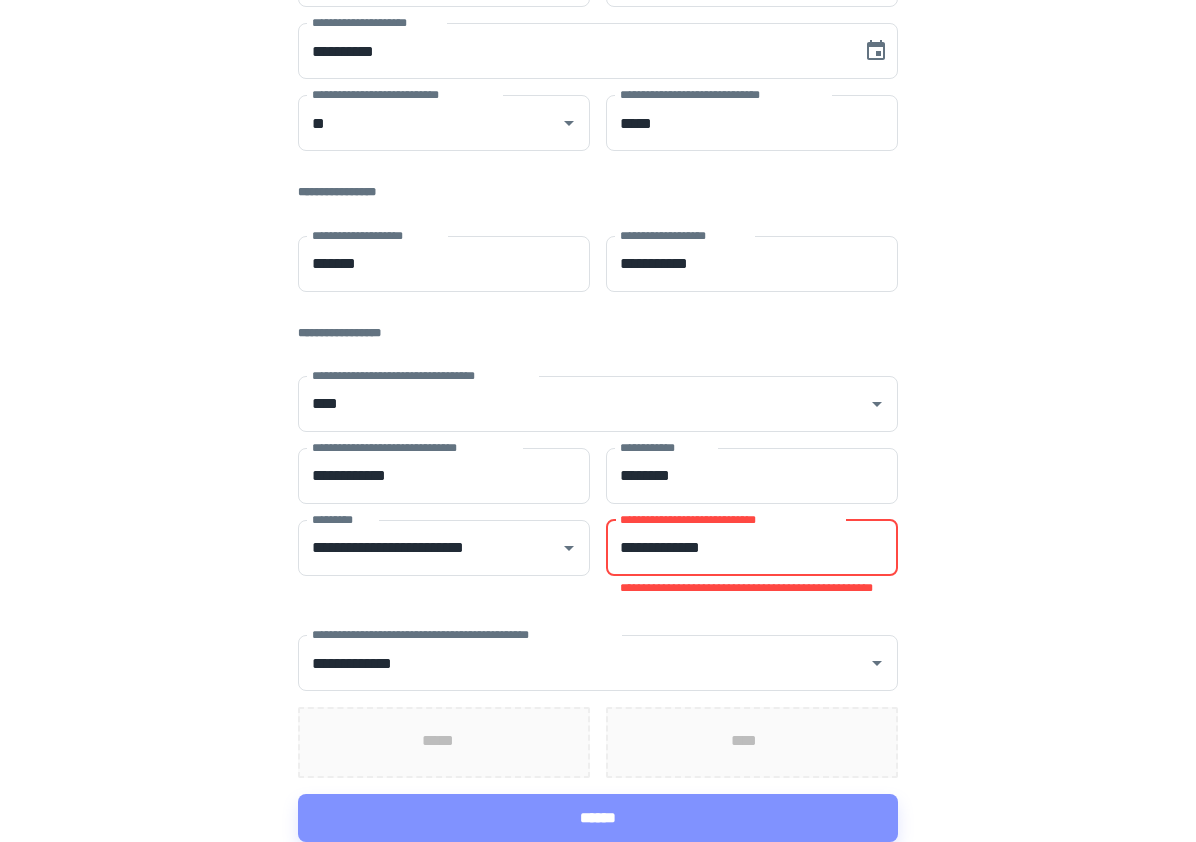 click on "**********" at bounding box center [598, 233] 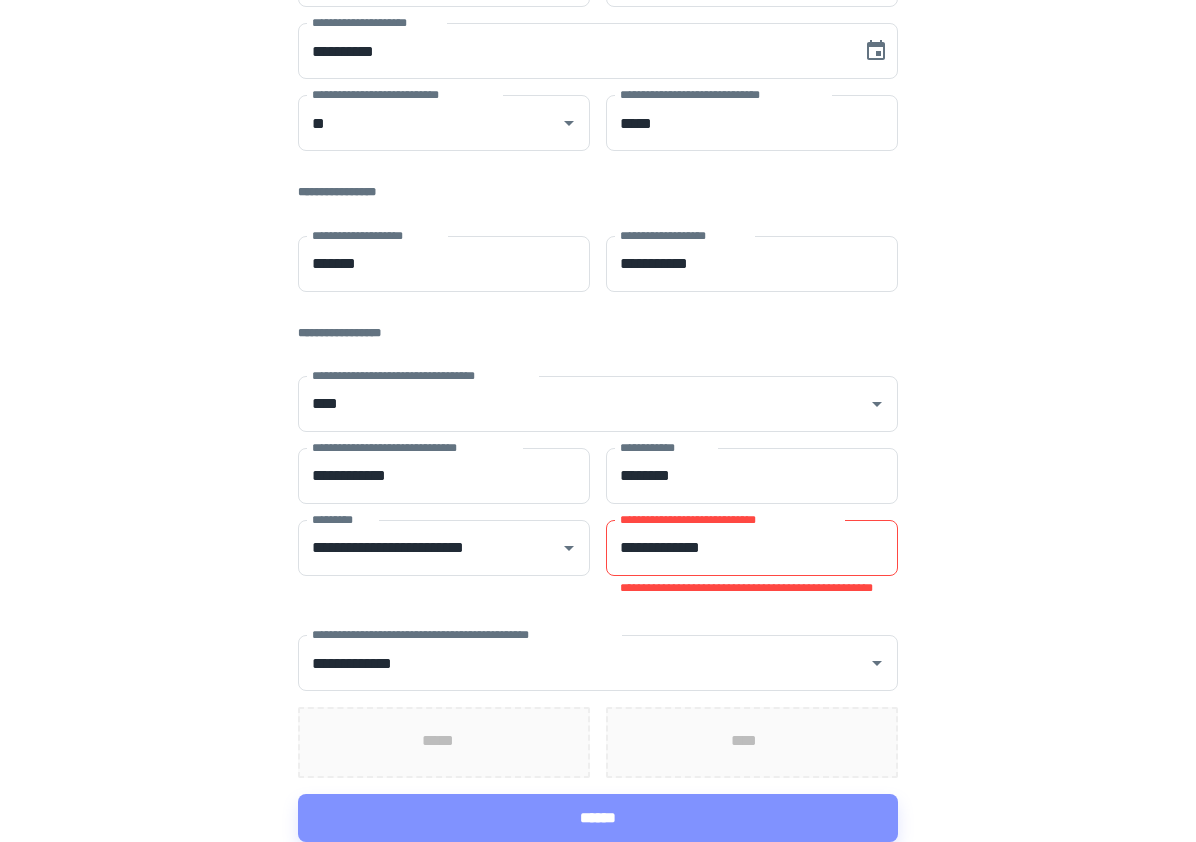 click on "**********" at bounding box center [730, 520] 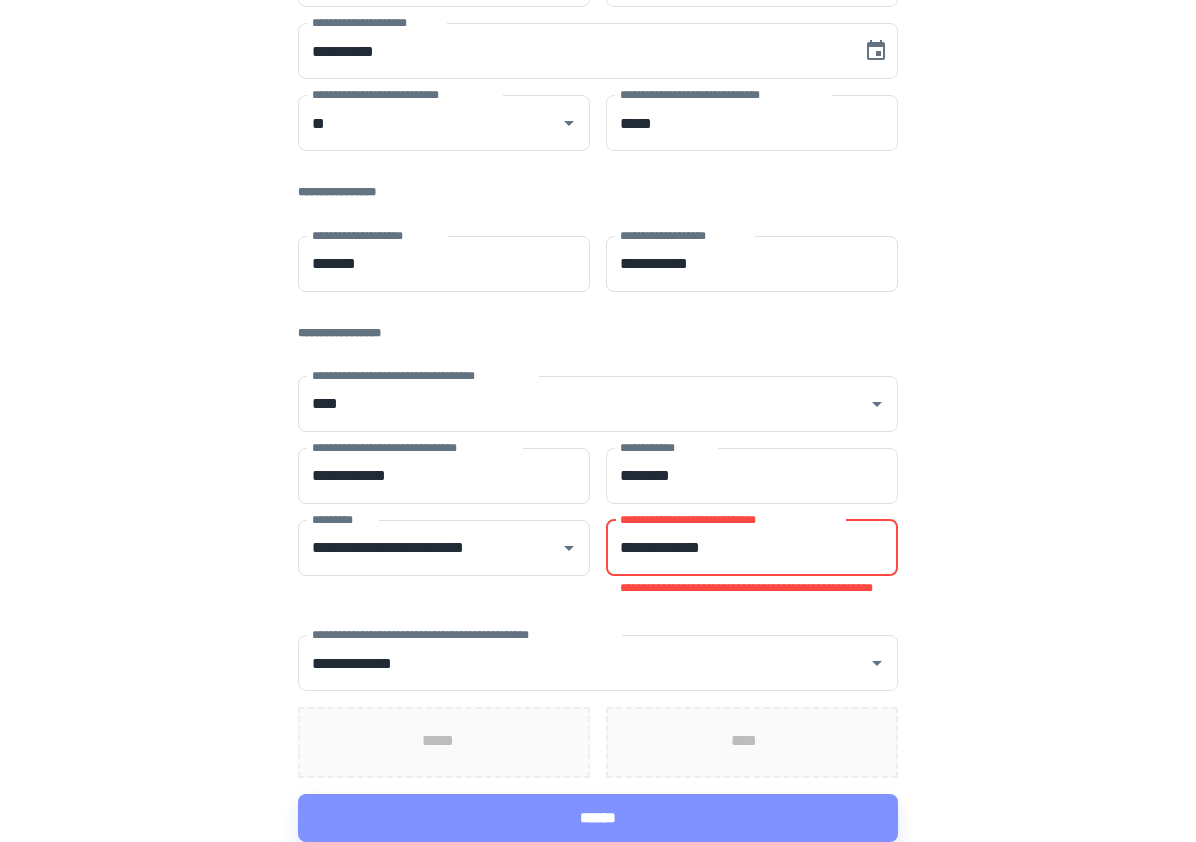 click on "**********" at bounding box center (752, 548) 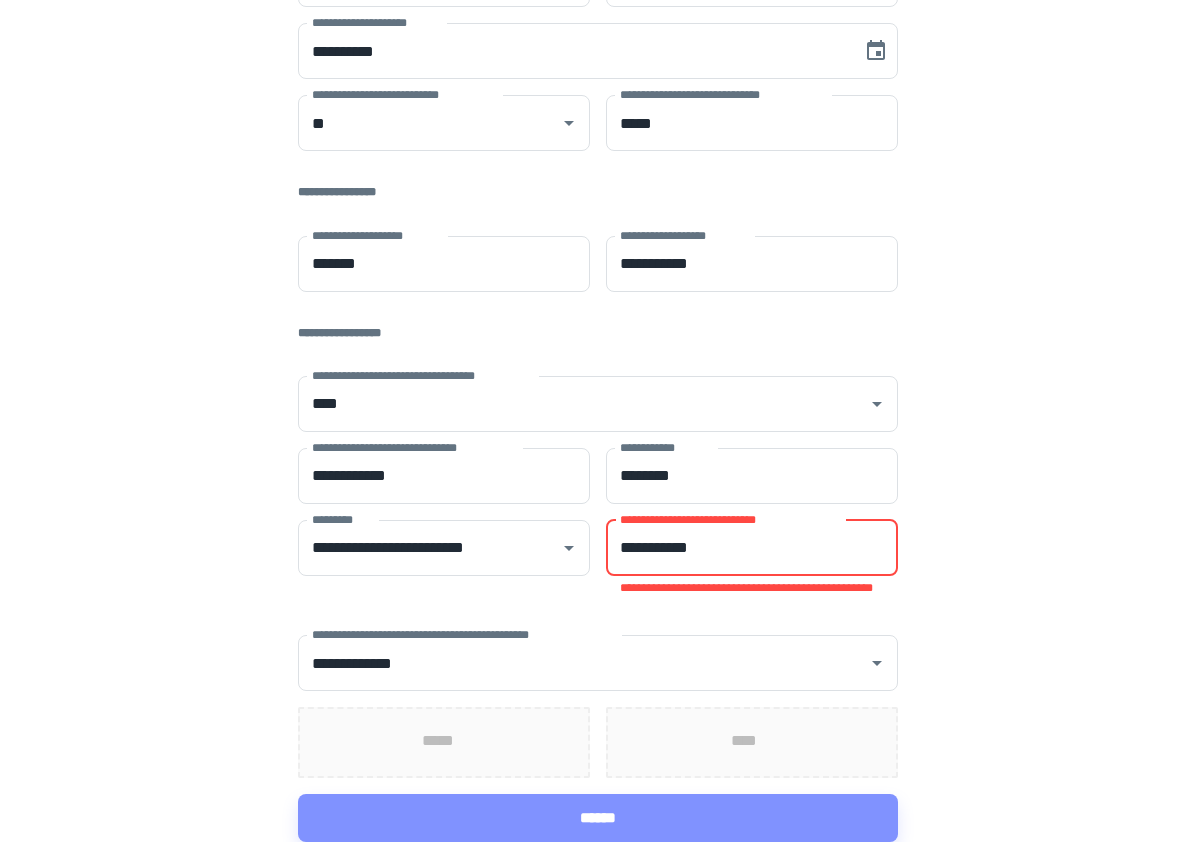 click on "**********" at bounding box center (598, 334) 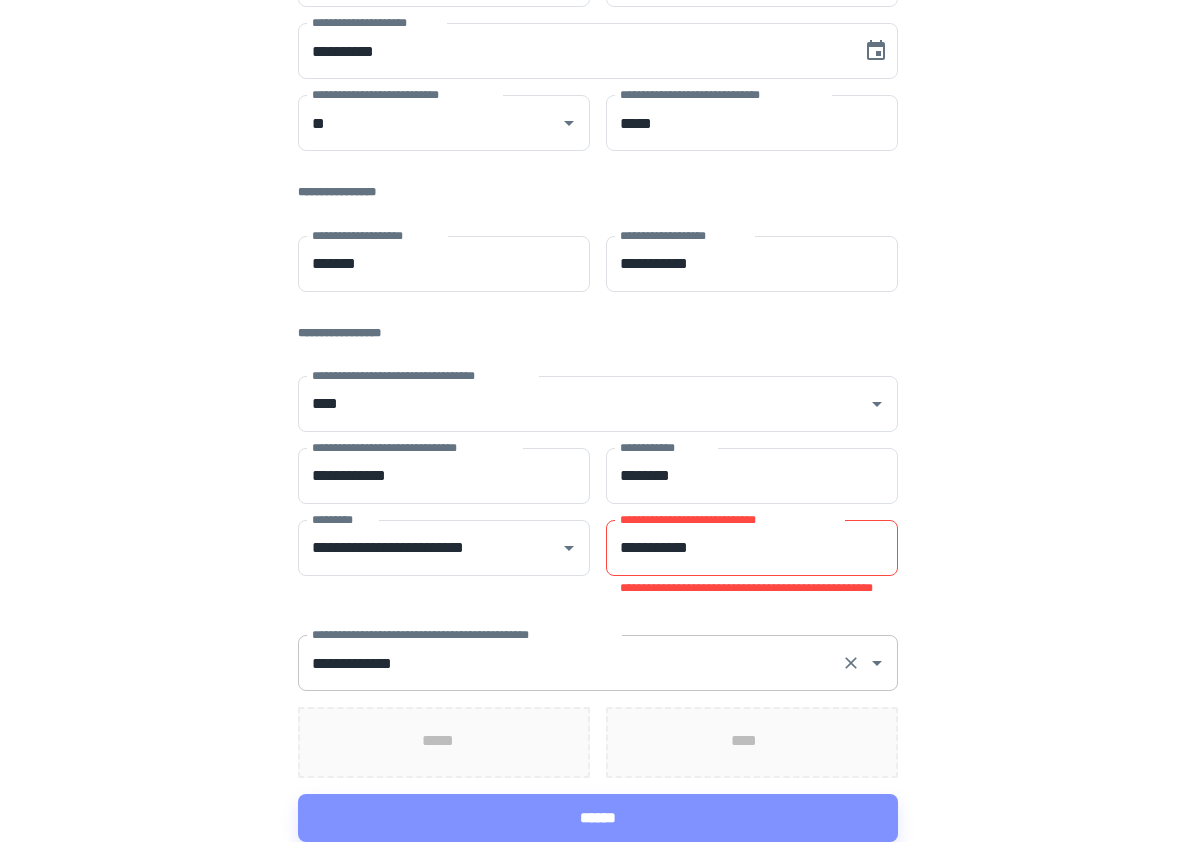 click on "**********" at bounding box center (570, 663) 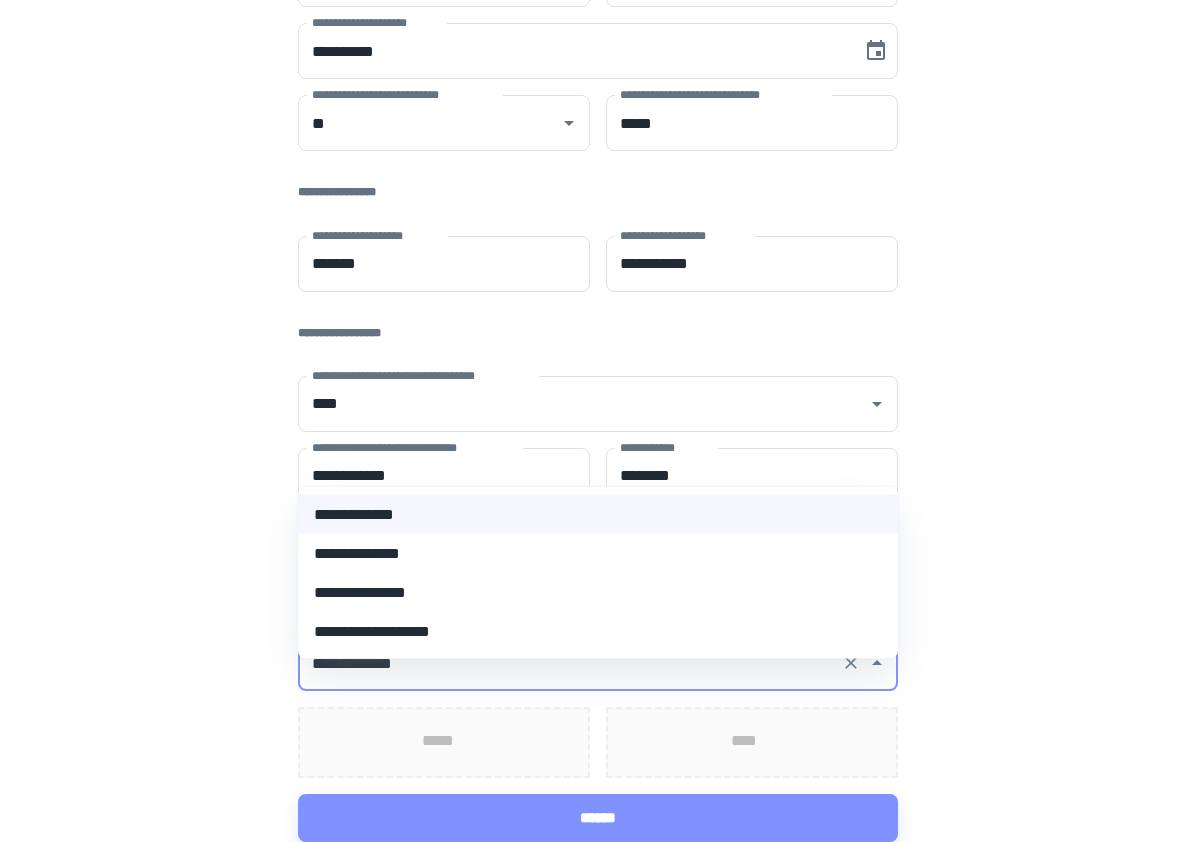click on "**********" at bounding box center (598, 233) 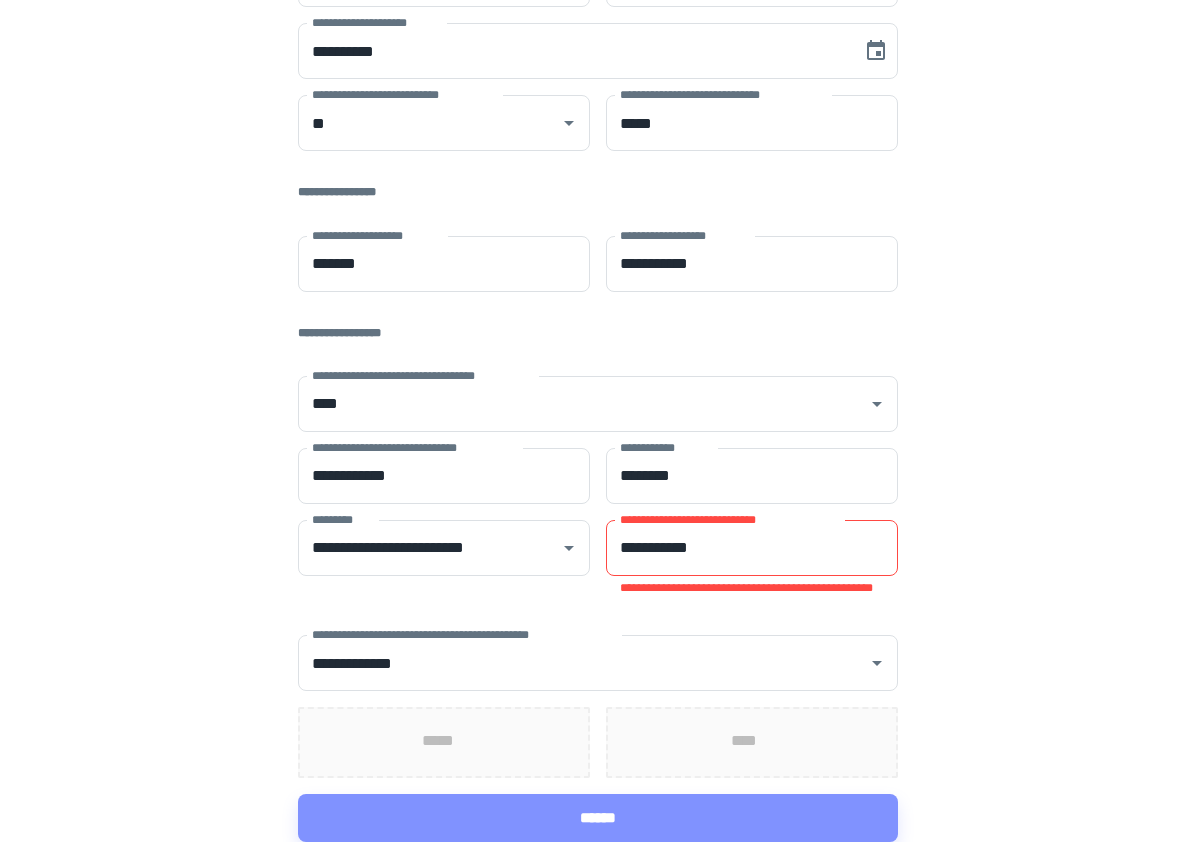 click on "**********" at bounding box center [752, 599] 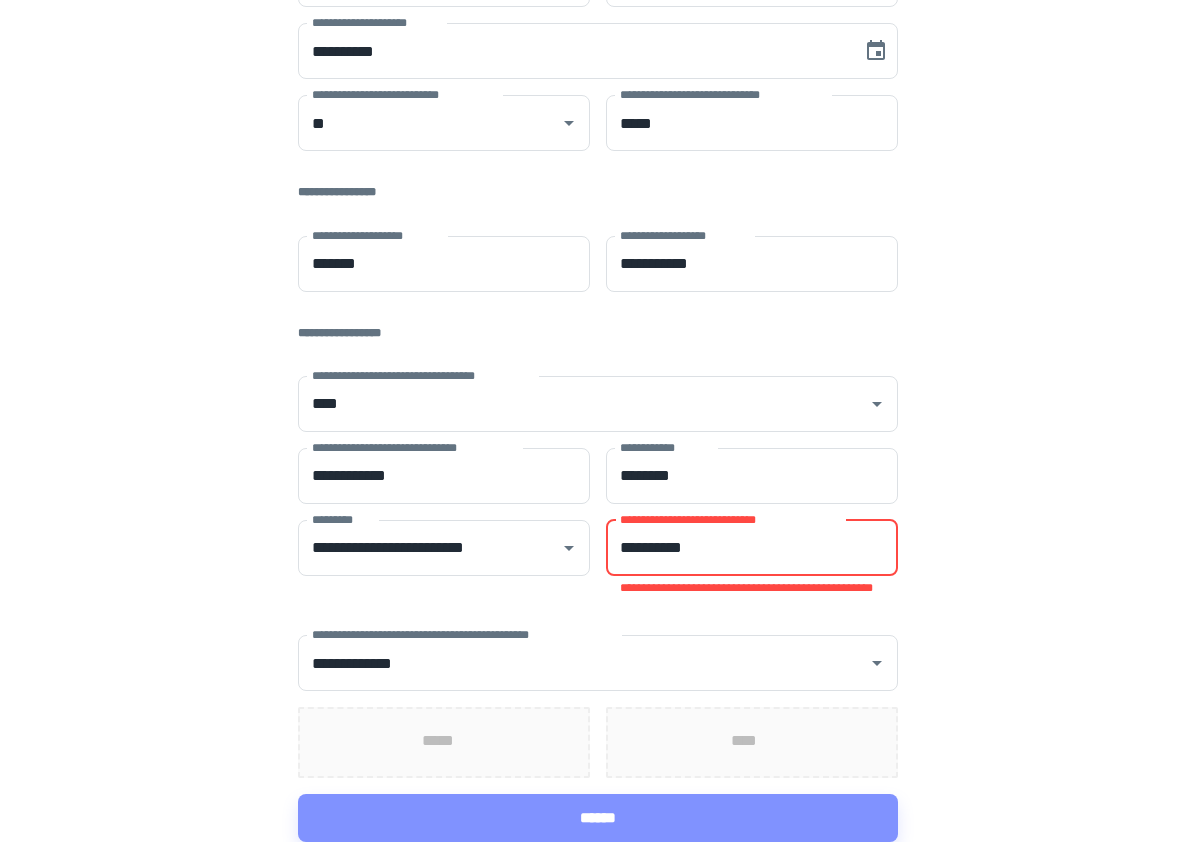 scroll, scrollTop: 361, scrollLeft: 0, axis: vertical 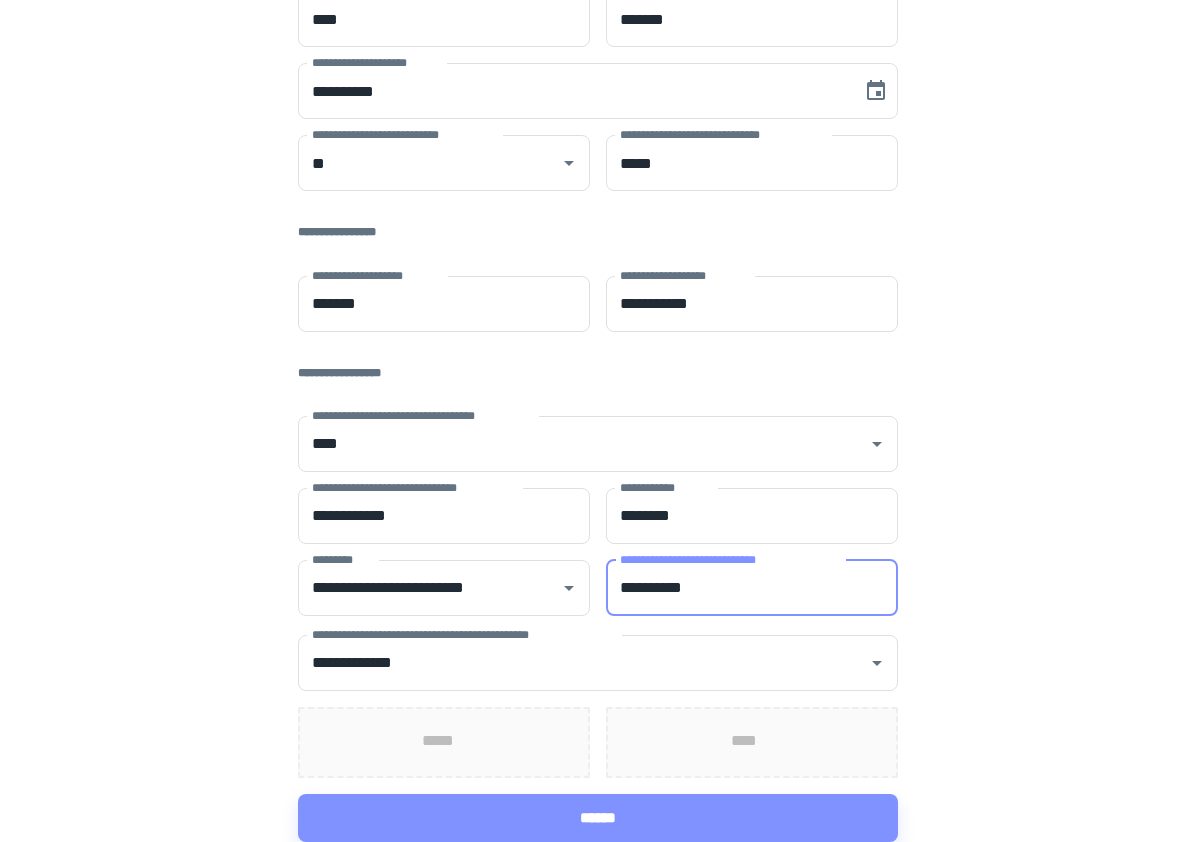 type on "**********" 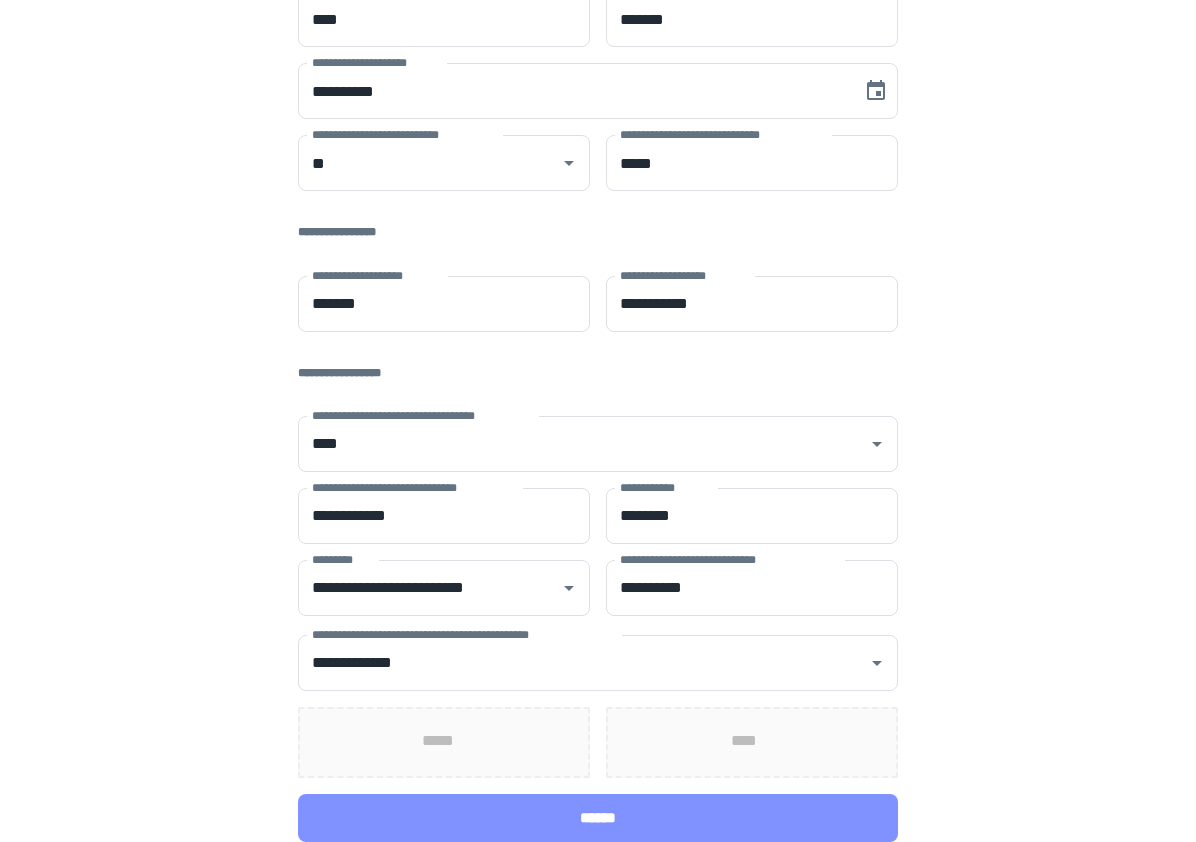 click on "******" at bounding box center [598, 818] 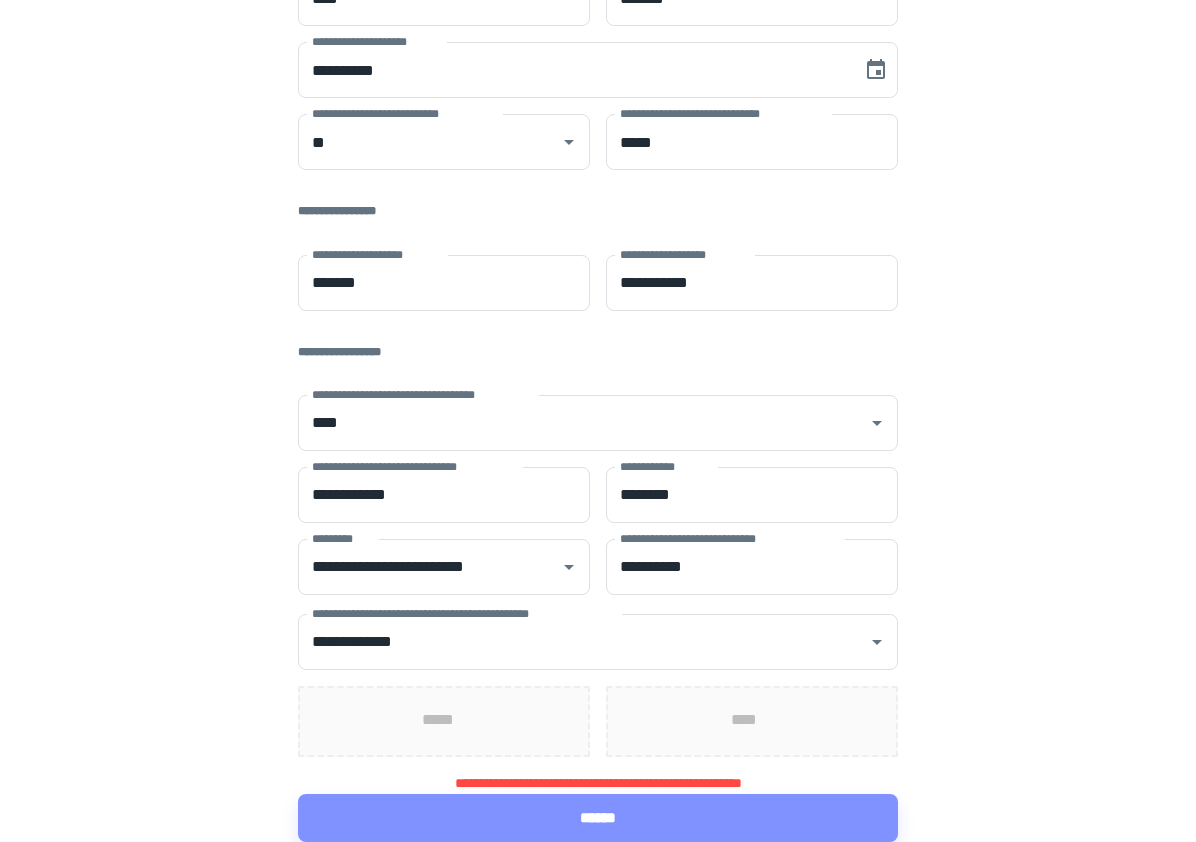 scroll, scrollTop: 382, scrollLeft: 0, axis: vertical 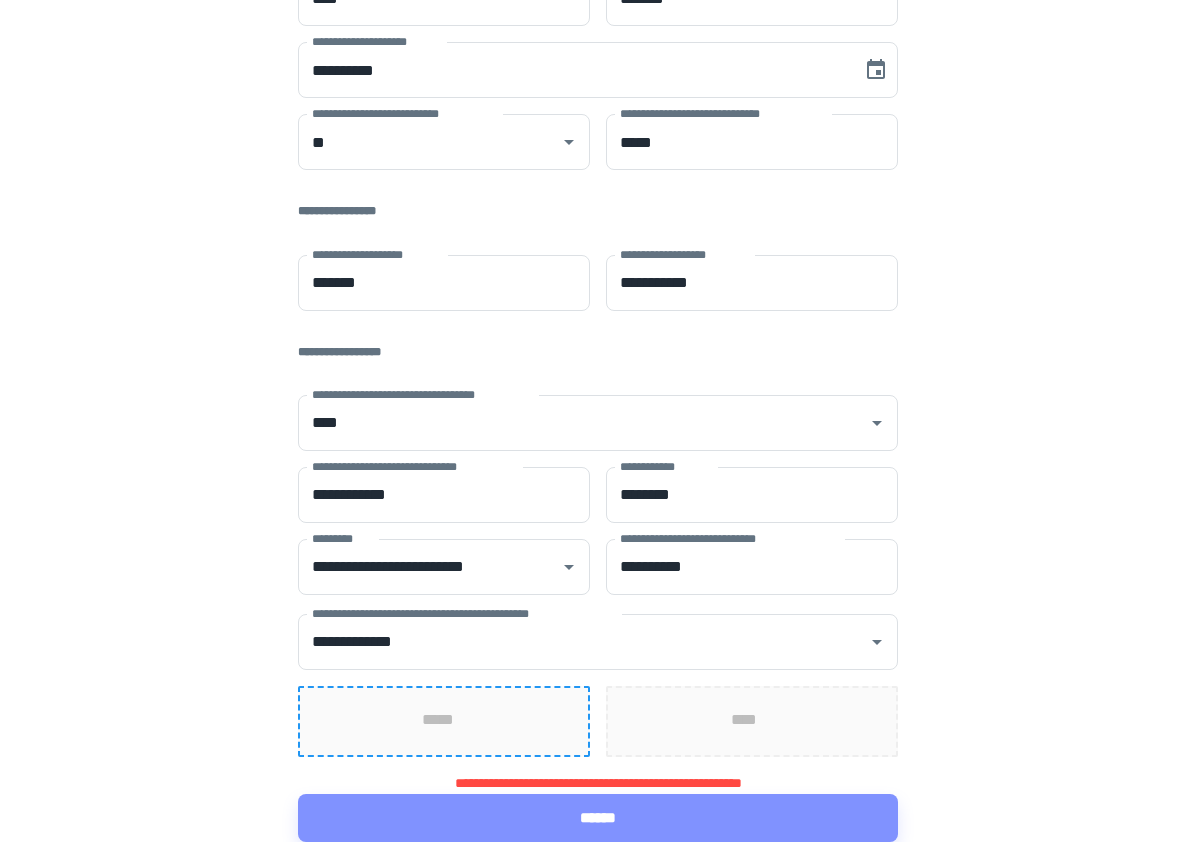 click on "*****" at bounding box center [444, 721] 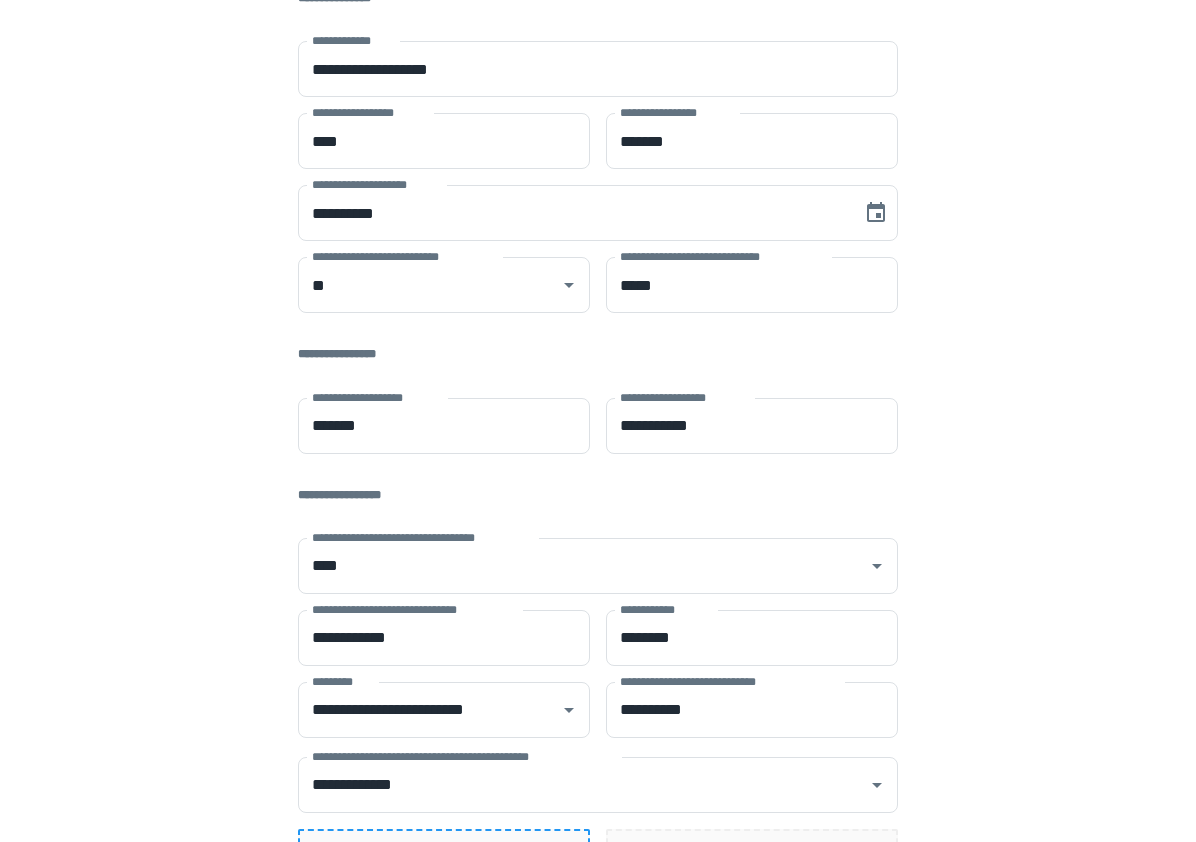 scroll, scrollTop: 181, scrollLeft: 0, axis: vertical 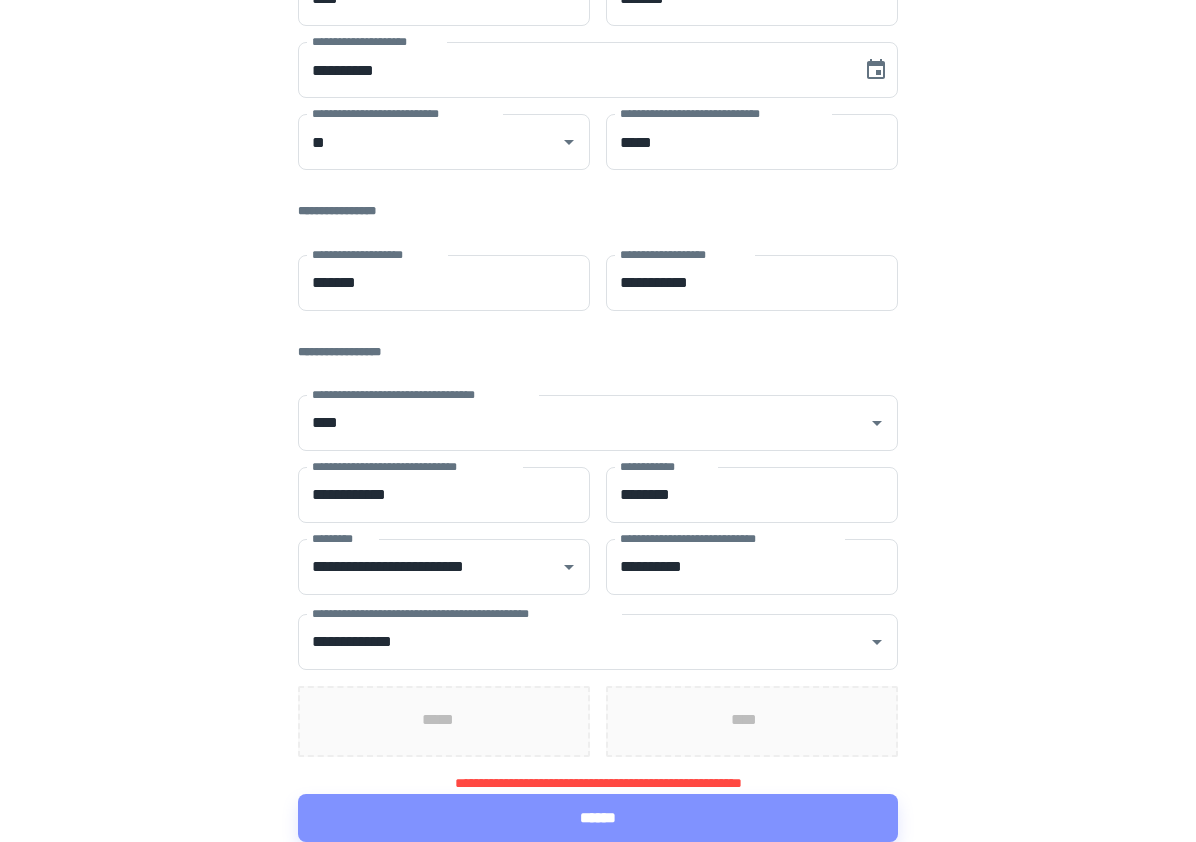 click on "*****" at bounding box center [444, 721] 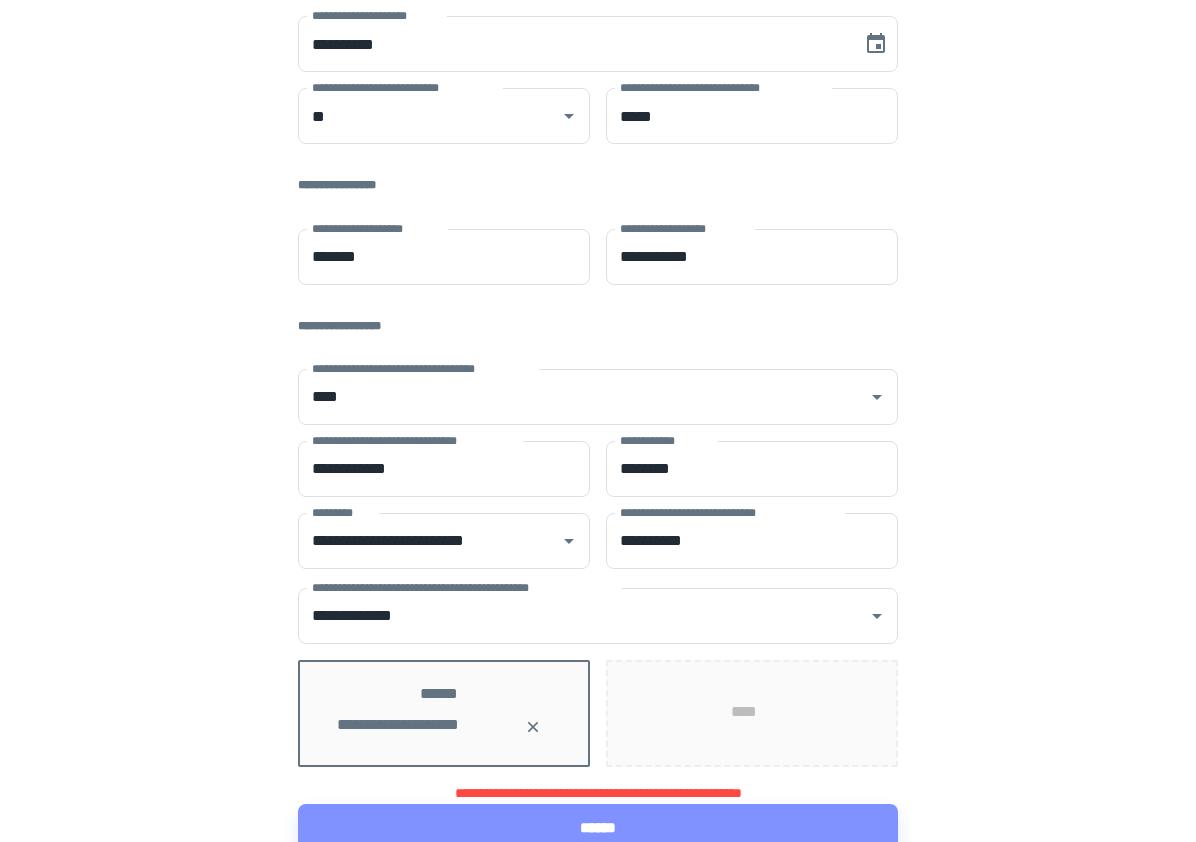 click on "****" at bounding box center (752, 713) 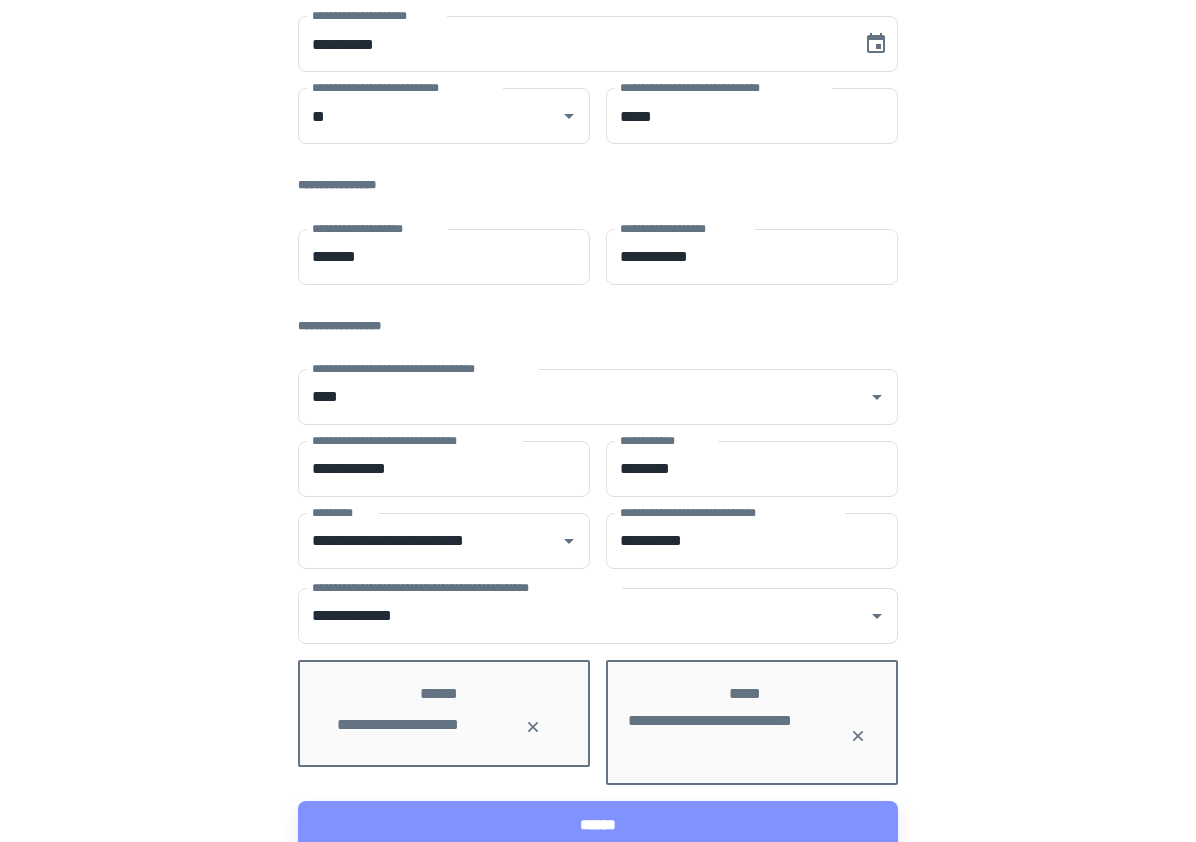 scroll, scrollTop: 415, scrollLeft: 0, axis: vertical 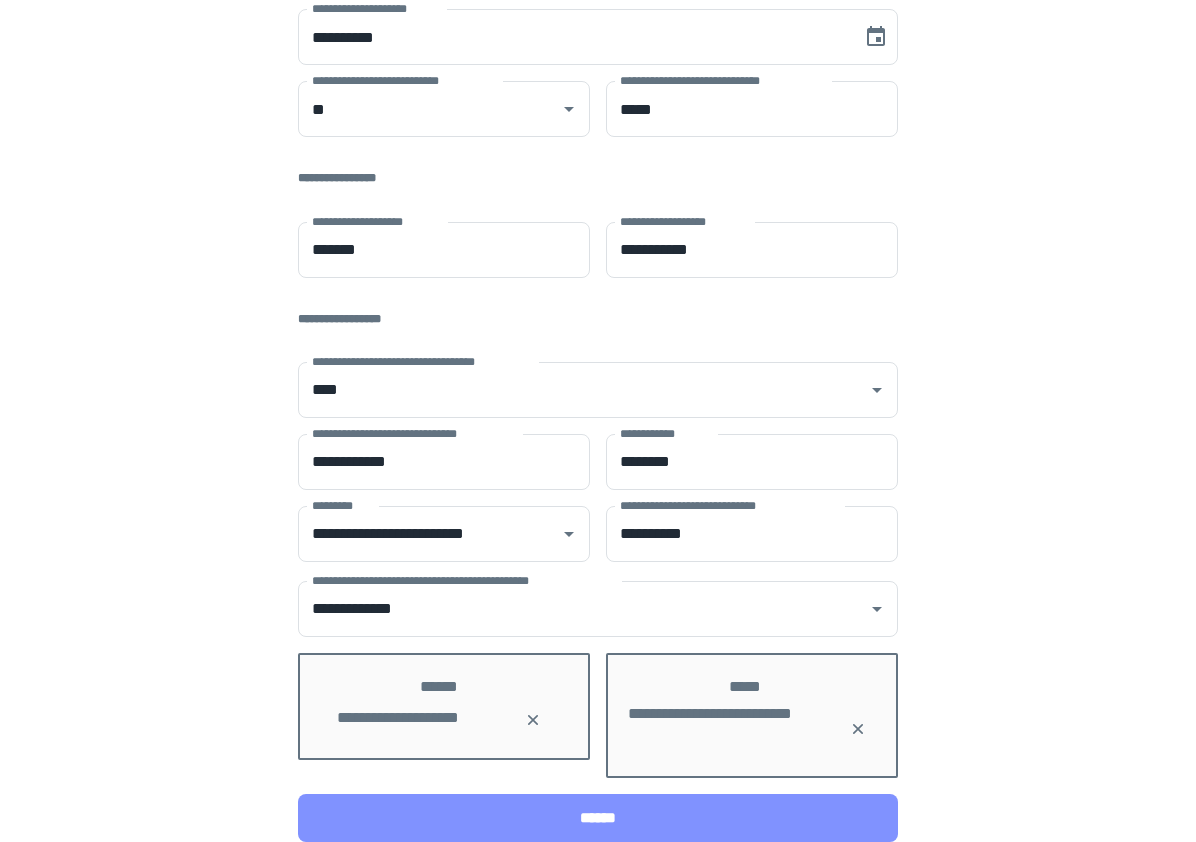 click on "******" at bounding box center (598, 818) 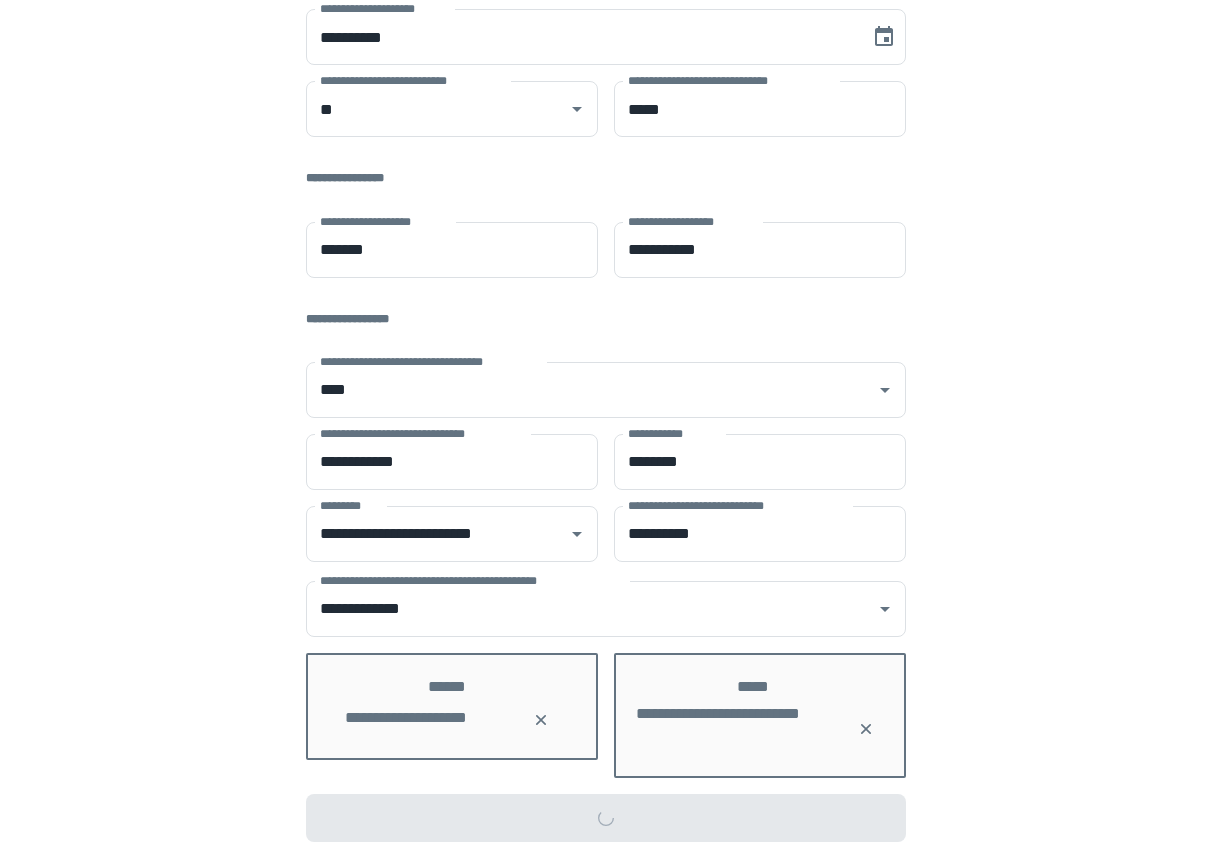 scroll, scrollTop: 0, scrollLeft: 0, axis: both 